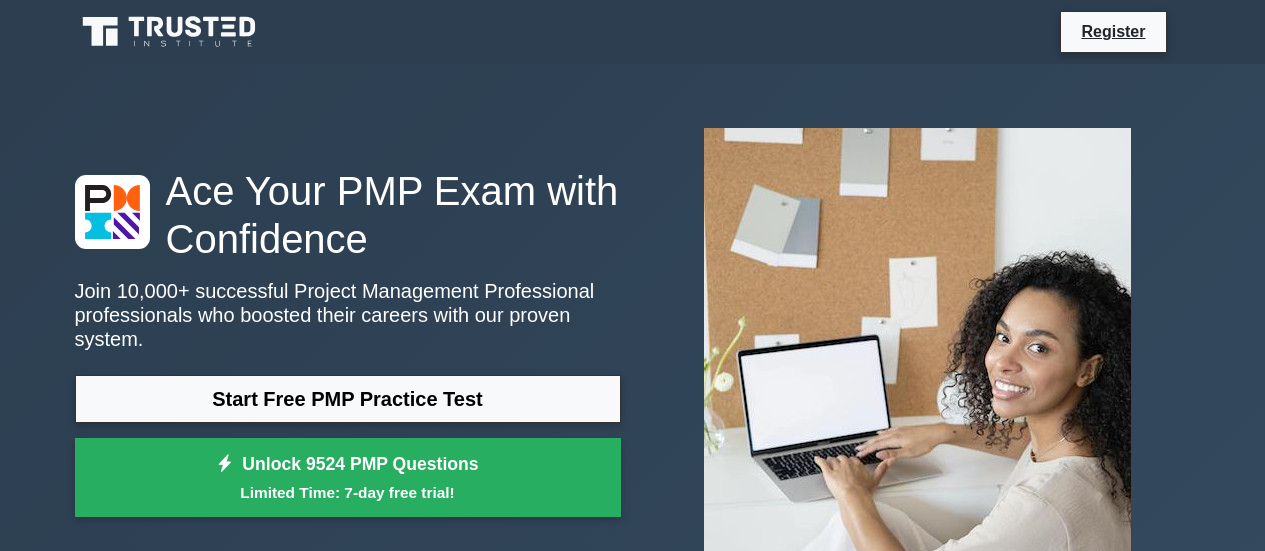 scroll, scrollTop: 1005, scrollLeft: 0, axis: vertical 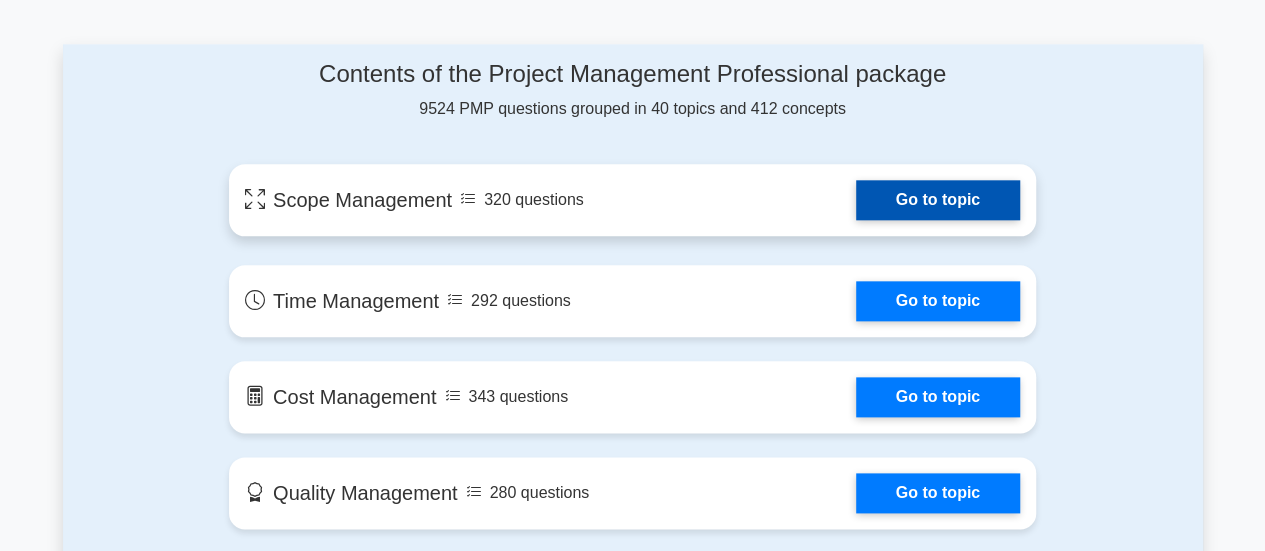 click on "Go to topic" at bounding box center [938, 200] 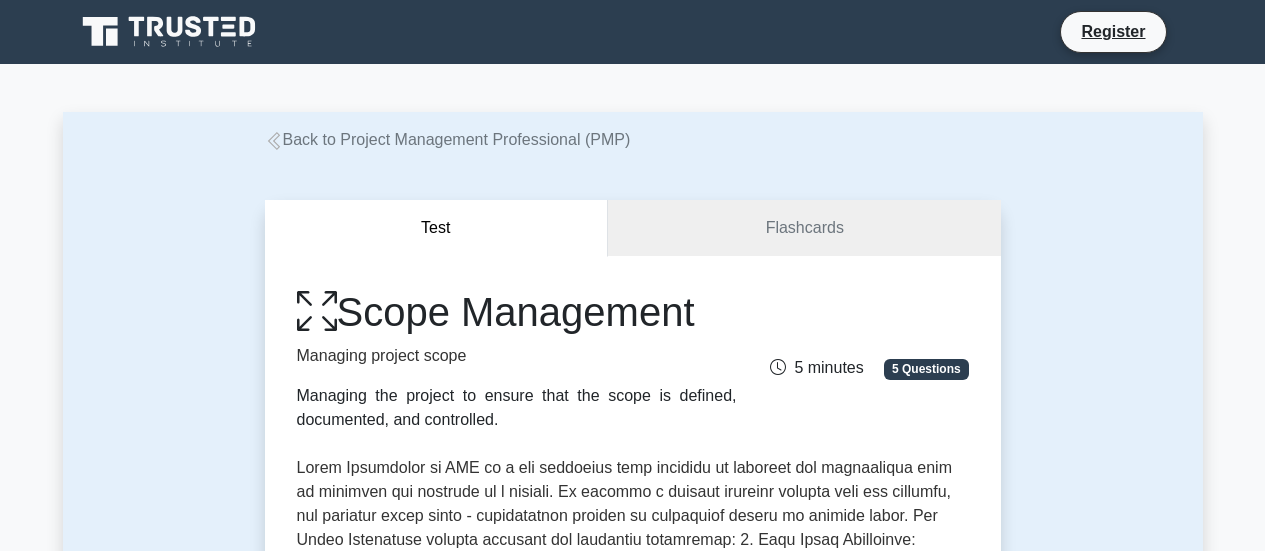 scroll, scrollTop: 0, scrollLeft: 0, axis: both 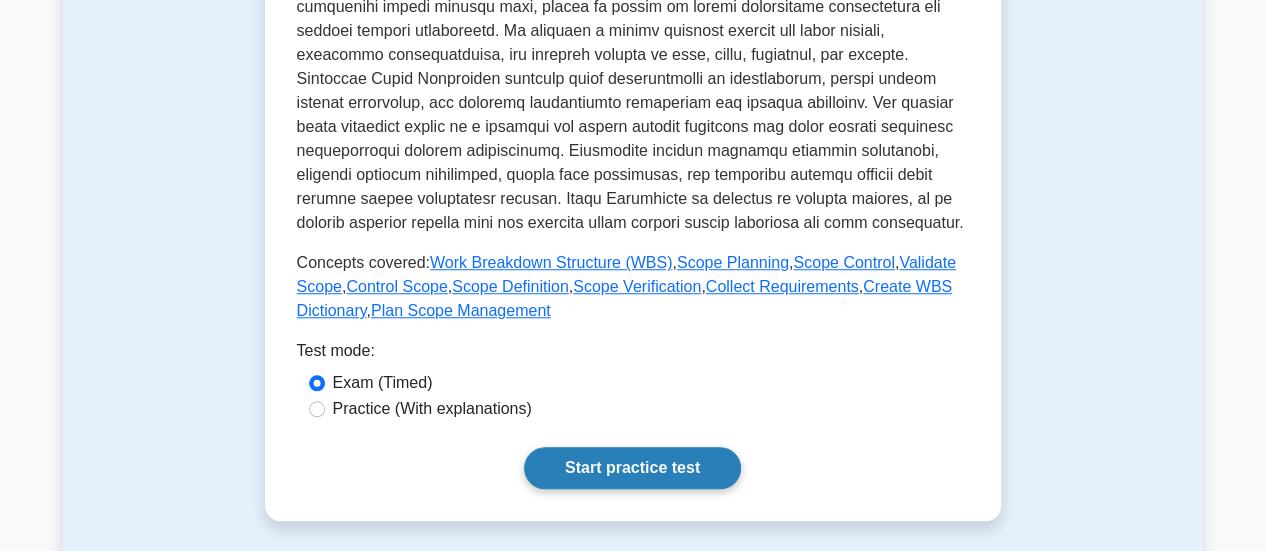 click on "Start practice test" at bounding box center (632, 468) 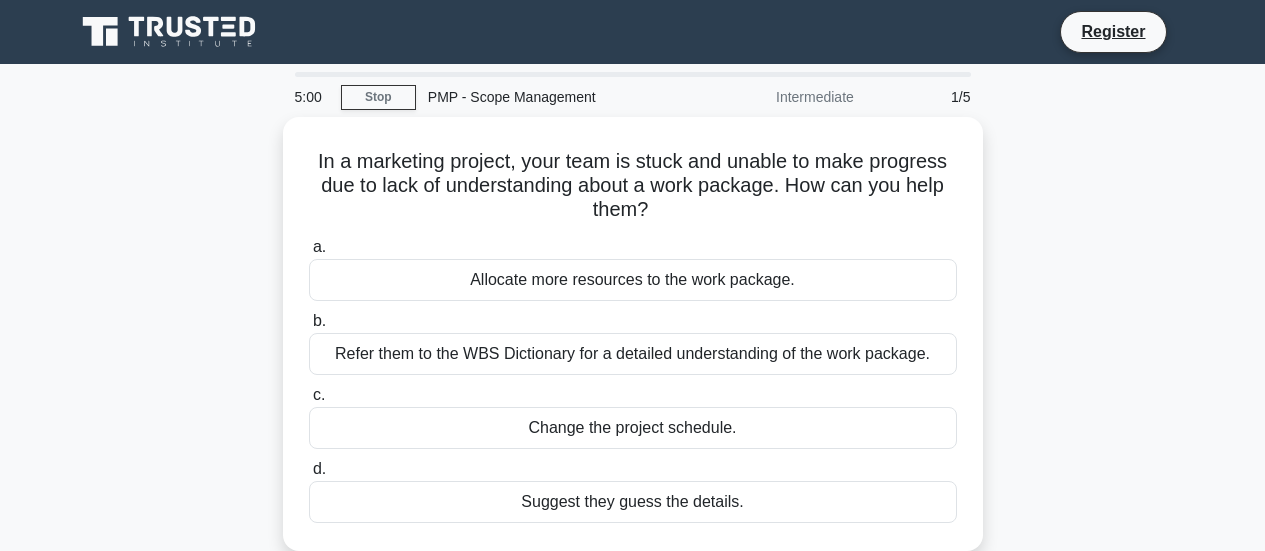 scroll, scrollTop: 0, scrollLeft: 0, axis: both 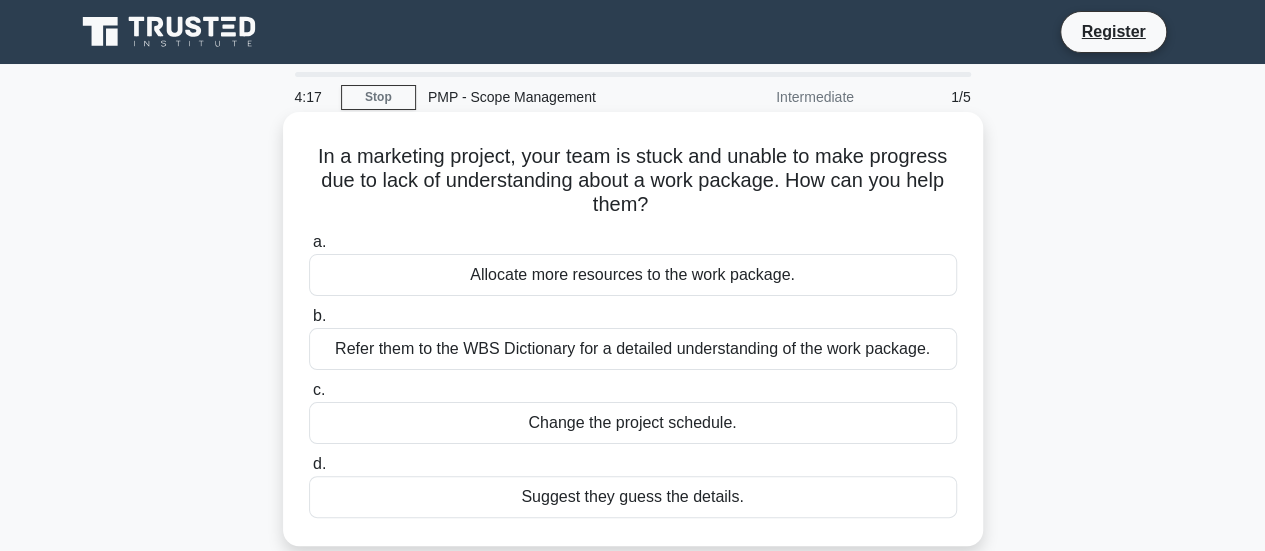 click on "Refer them to the WBS Dictionary for a detailed understanding of the work package." at bounding box center (633, 349) 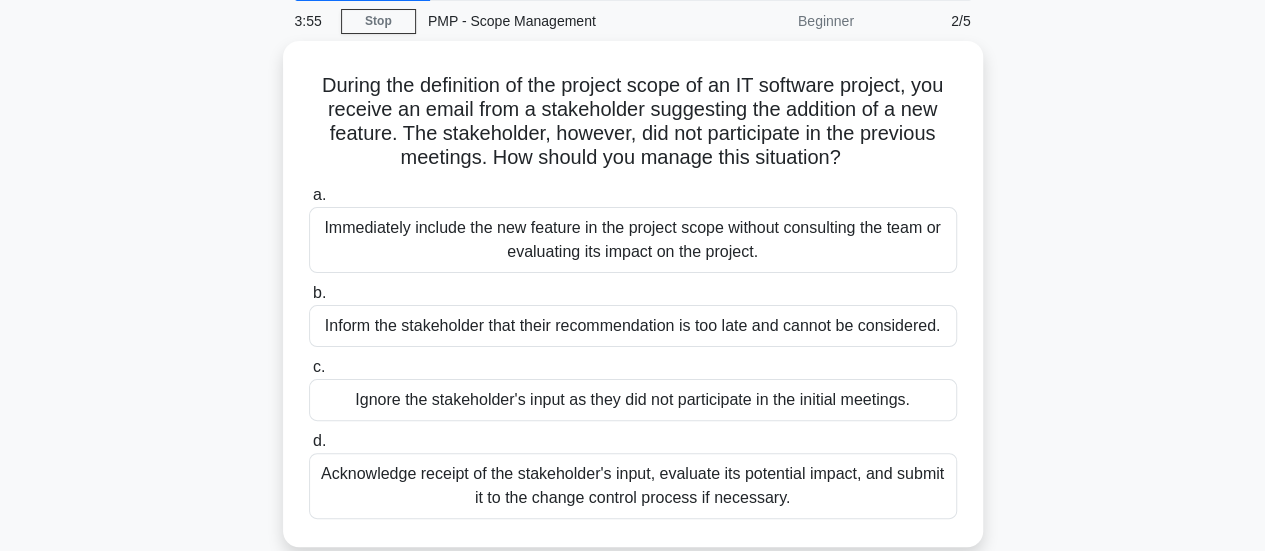 scroll, scrollTop: 80, scrollLeft: 0, axis: vertical 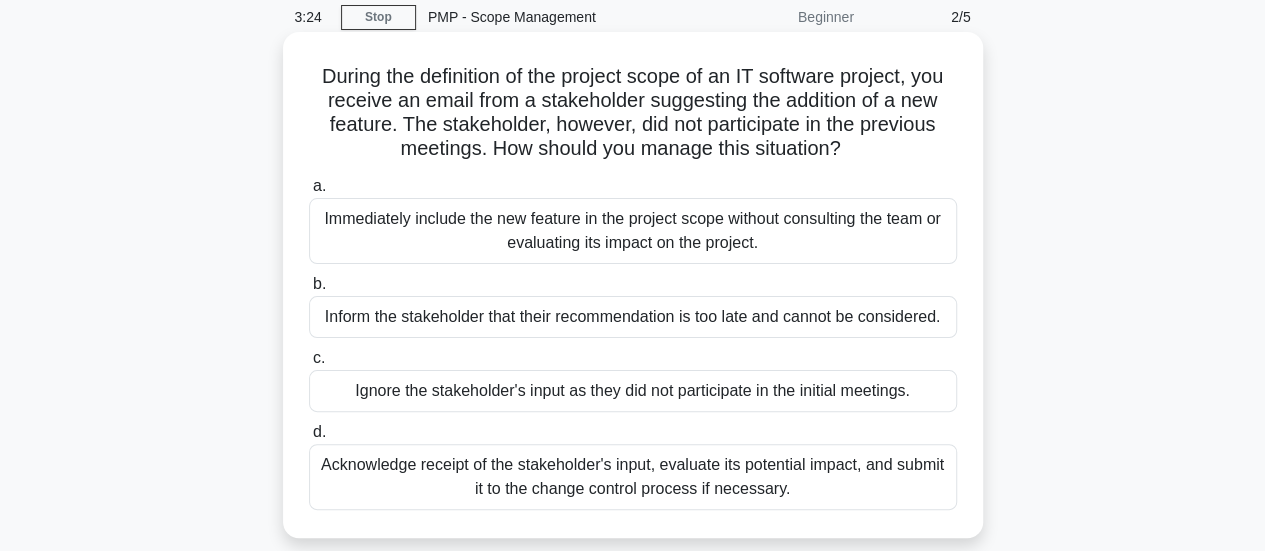 click on "Acknowledge receipt of the stakeholder's input, evaluate its potential impact, and submit it to the change control process if necessary." at bounding box center (633, 477) 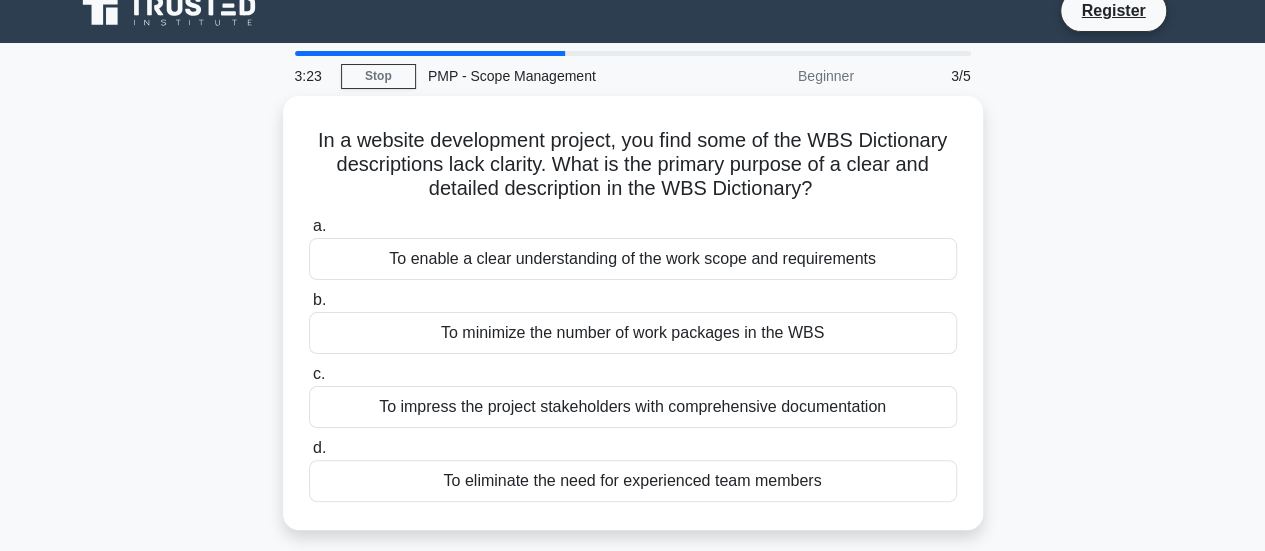 scroll, scrollTop: 0, scrollLeft: 0, axis: both 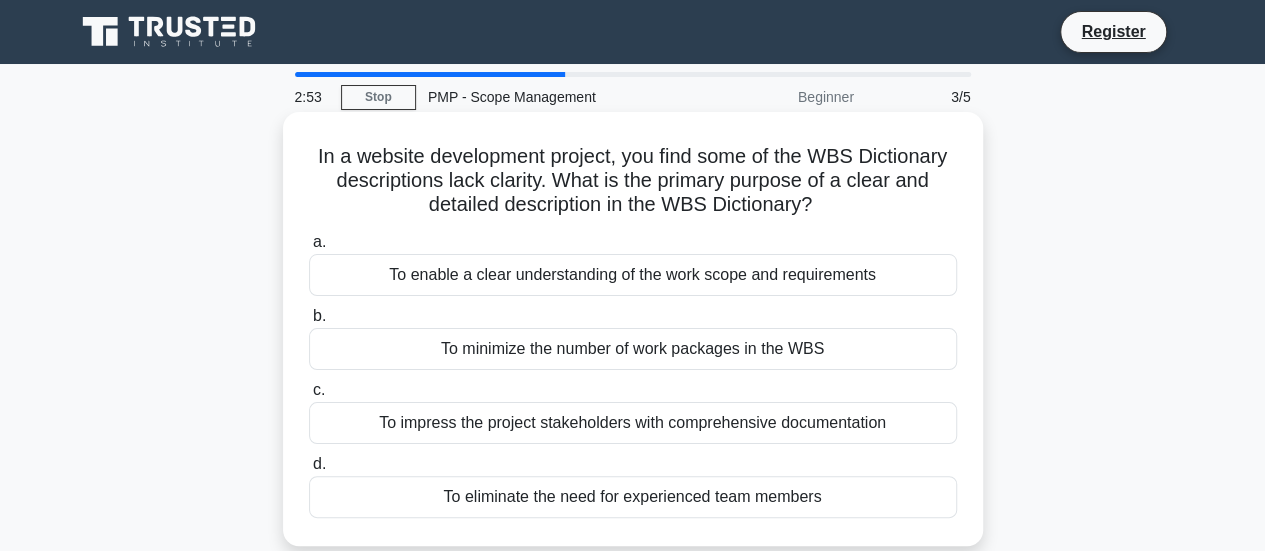 click on "To enable a clear understanding of the work scope and requirements" at bounding box center [633, 275] 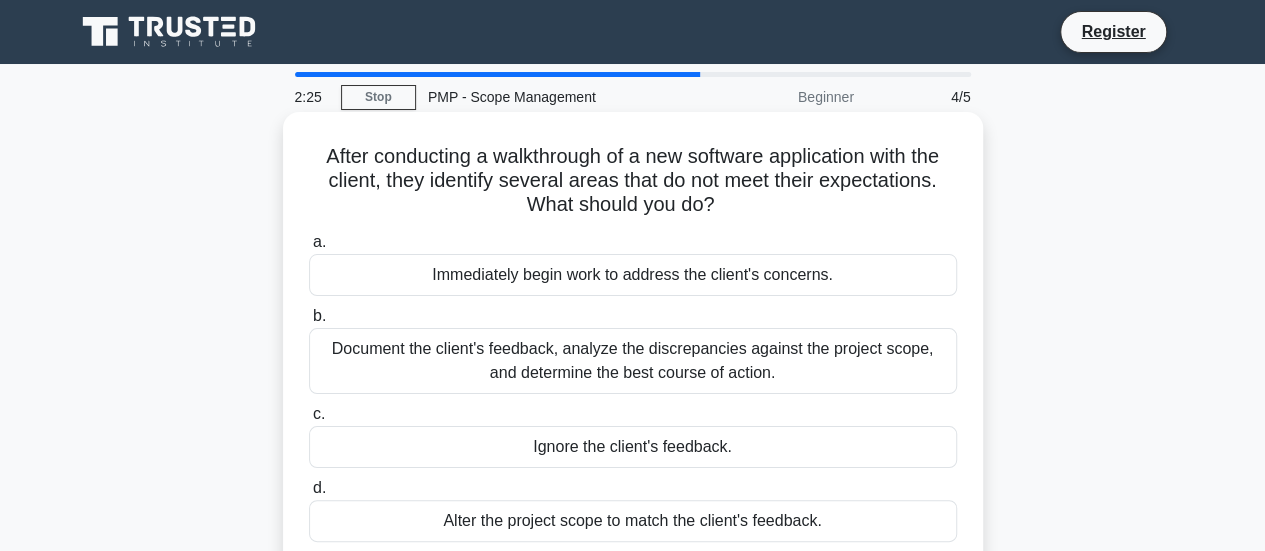 click on "Document the client's feedback, analyze the discrepancies against the project scope, and determine the best course of action." at bounding box center [633, 361] 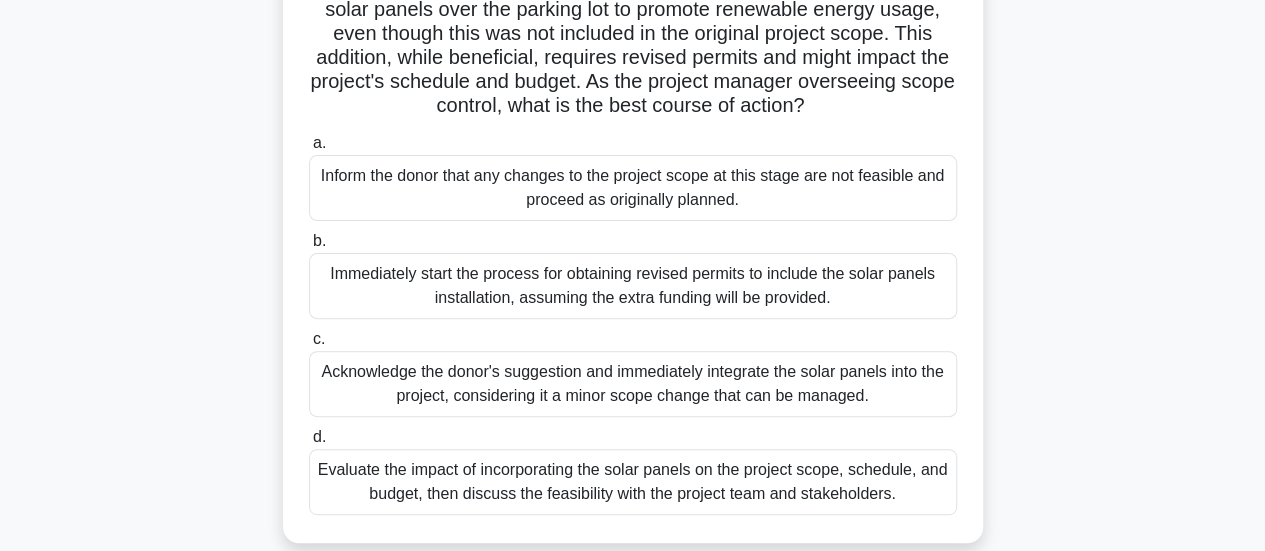 scroll, scrollTop: 240, scrollLeft: 0, axis: vertical 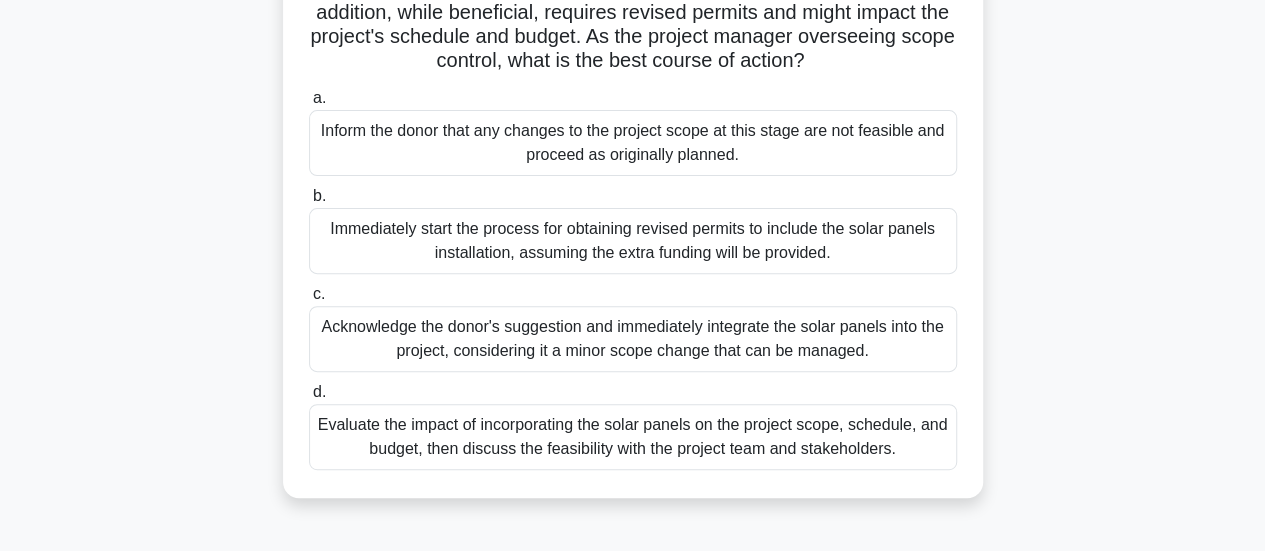 click on "Evaluate the impact of incorporating the solar panels on the project scope, schedule, and budget, then discuss the feasibility with the project team and stakeholders." at bounding box center [633, 437] 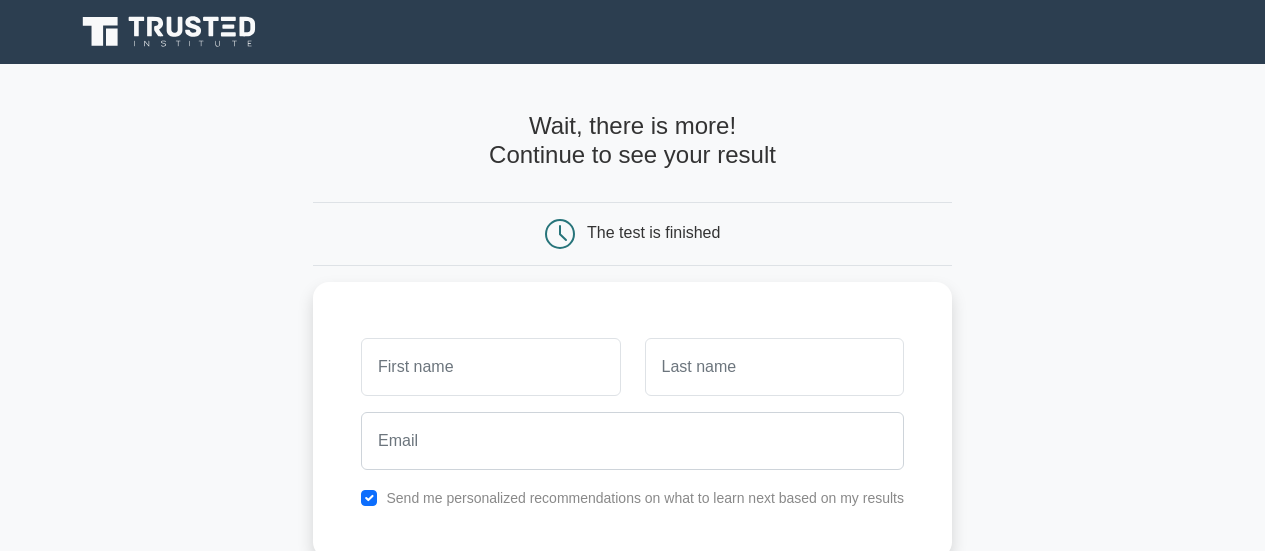 scroll, scrollTop: 0, scrollLeft: 0, axis: both 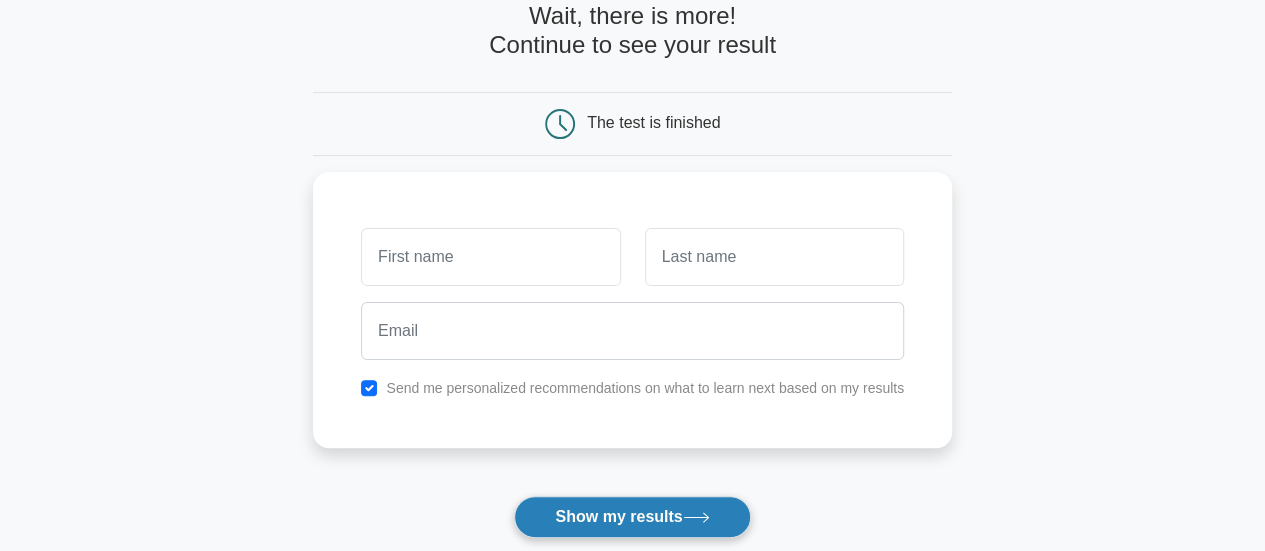 click on "Show my results" at bounding box center [632, 517] 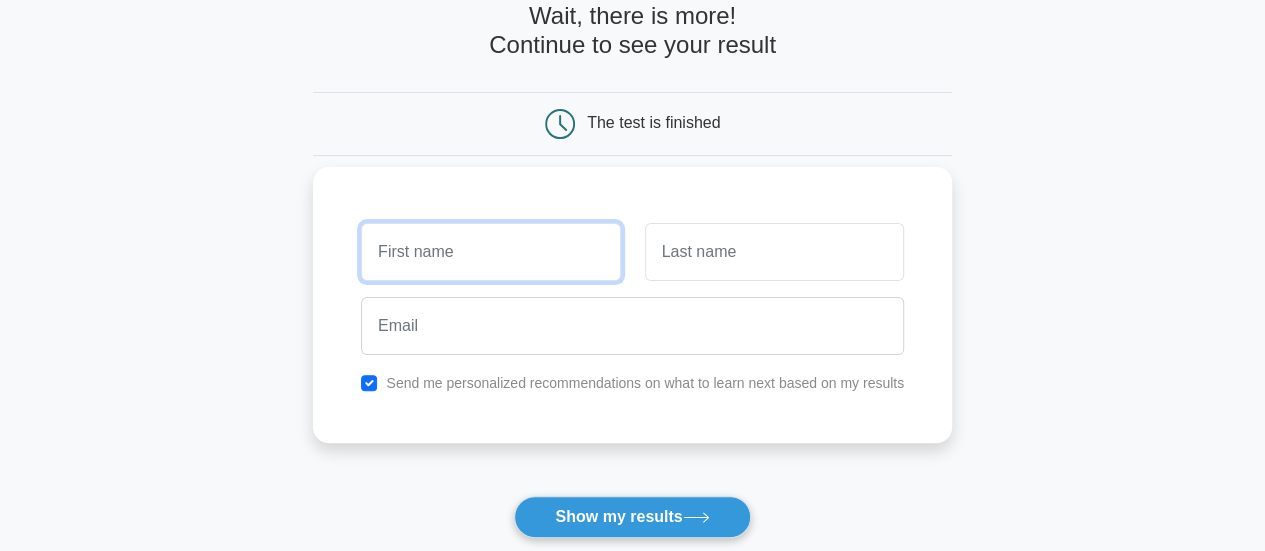 click at bounding box center (490, 252) 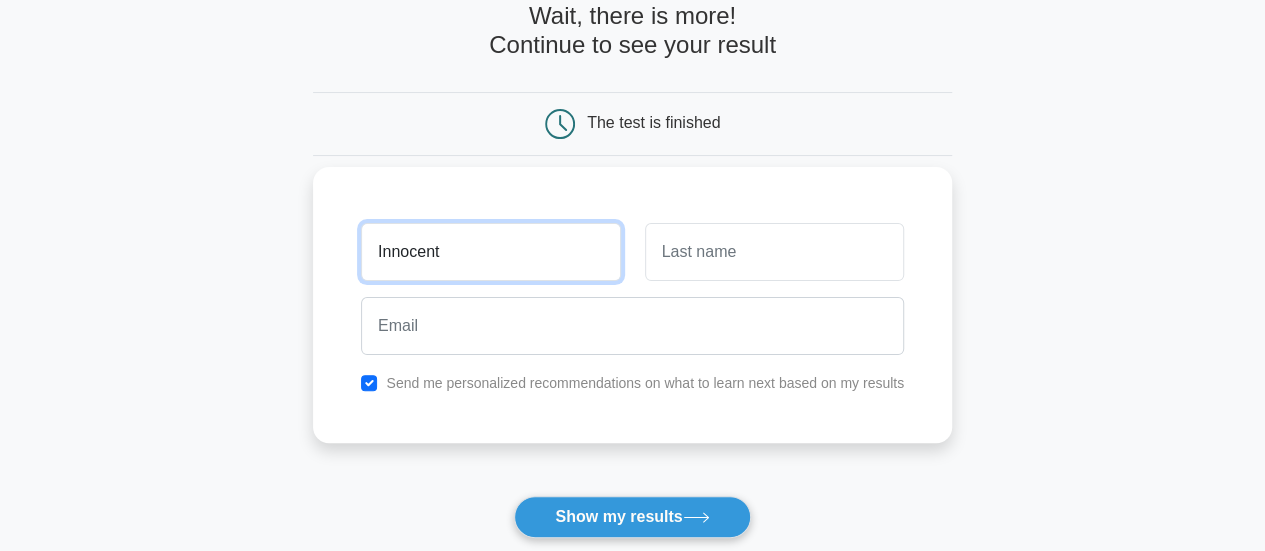 type on "Innocent" 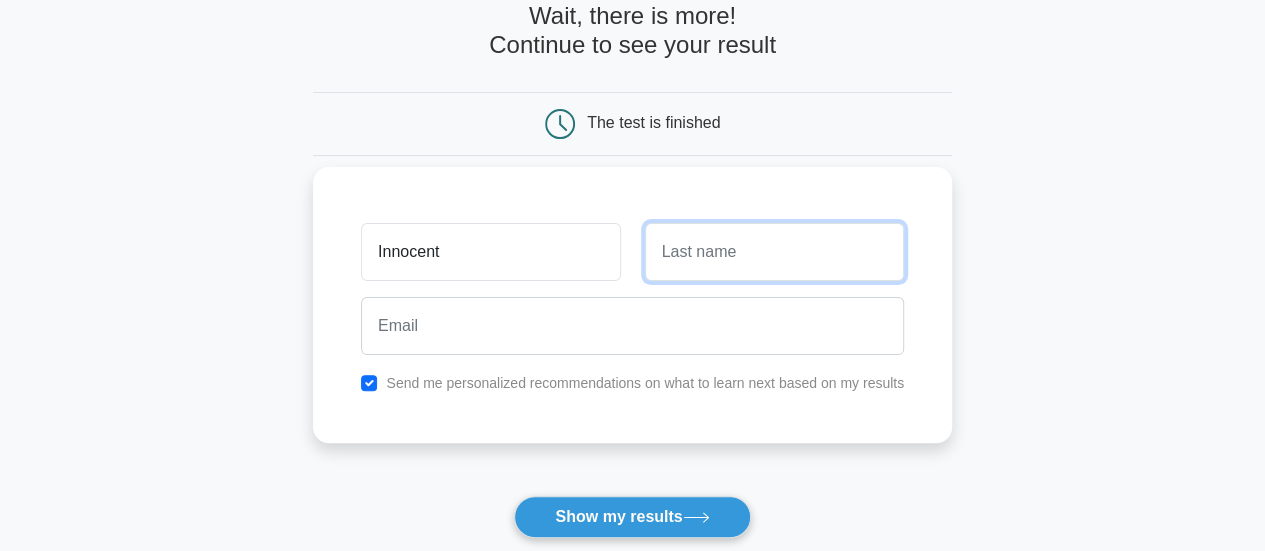 click at bounding box center [774, 252] 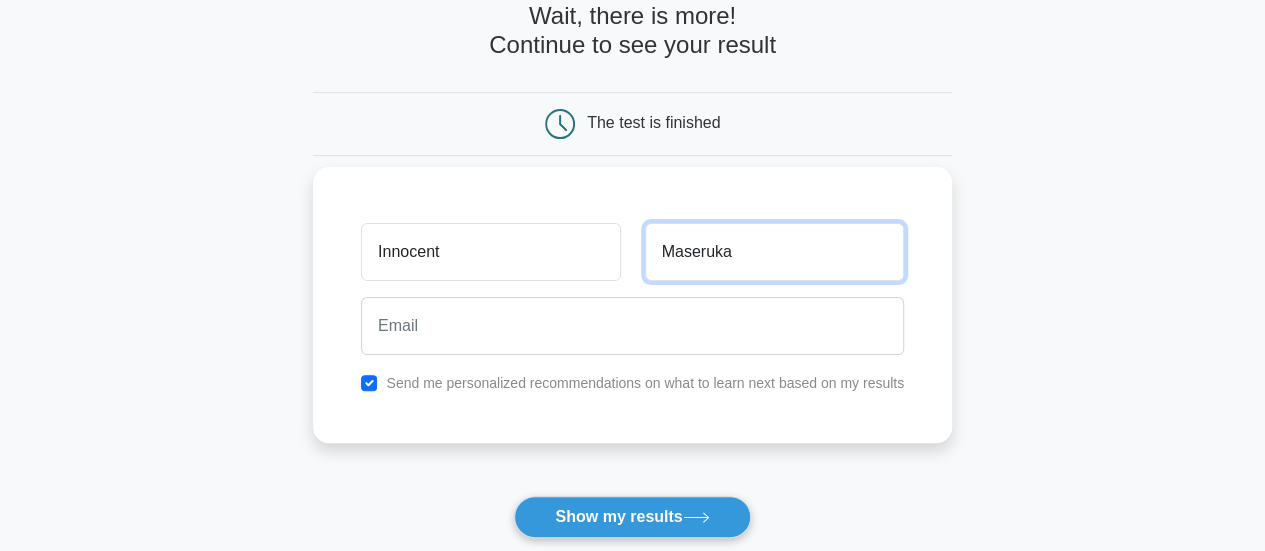 type on "Maseruka" 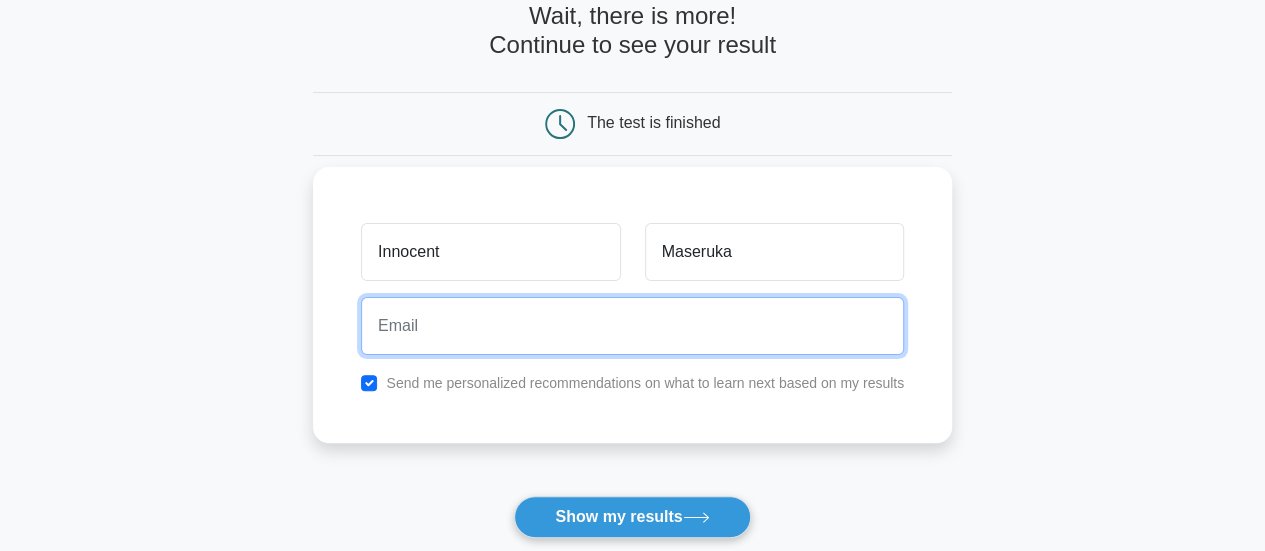 click at bounding box center [632, 326] 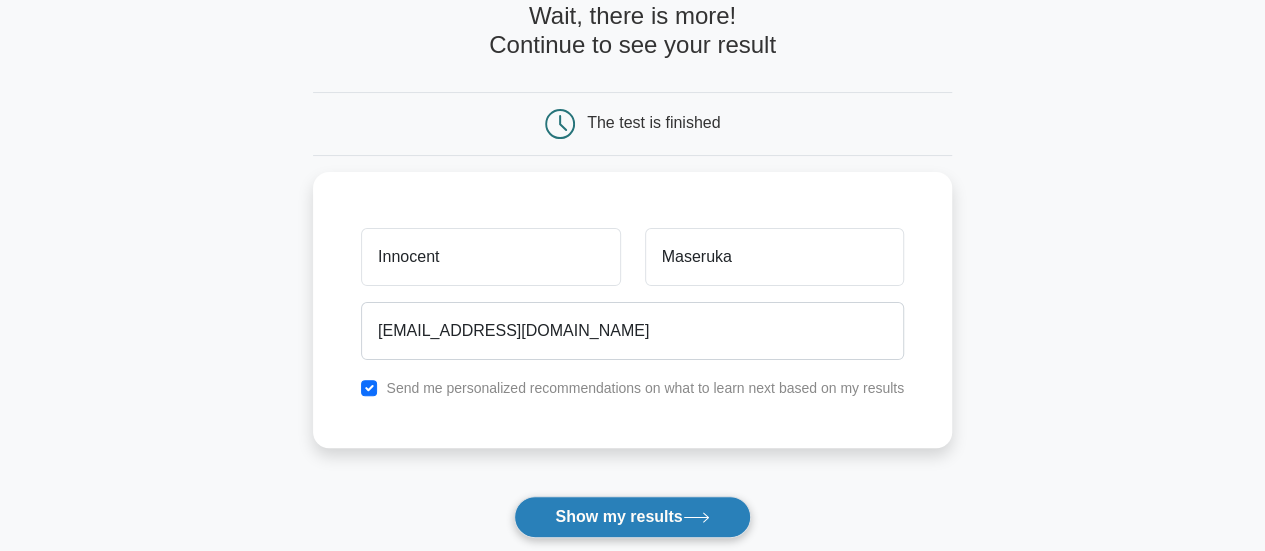 click on "Show my results" at bounding box center (632, 517) 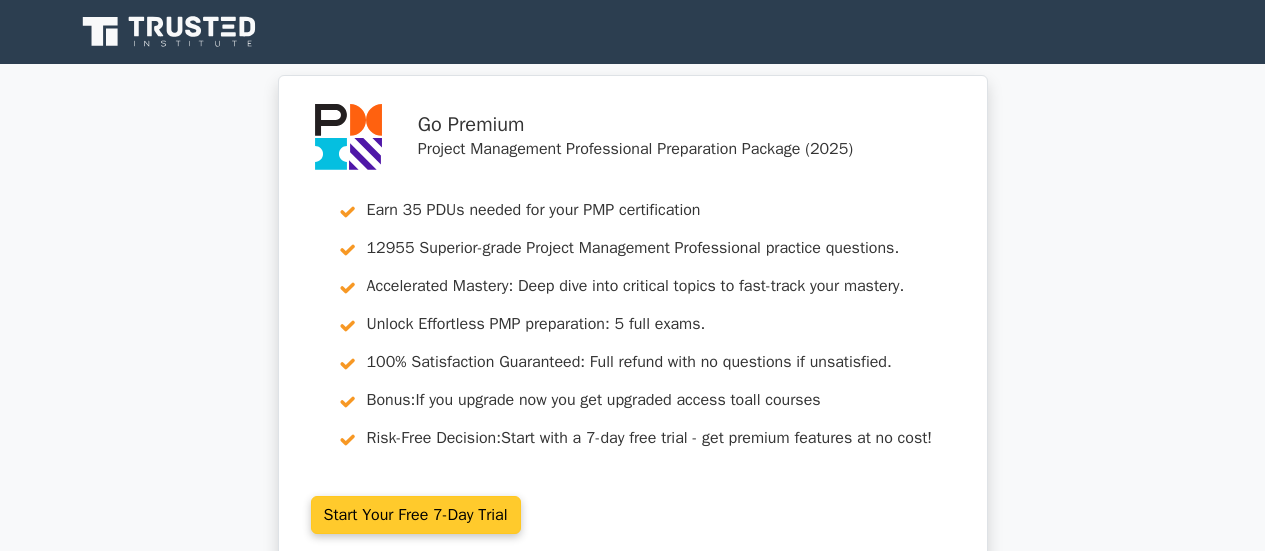 scroll, scrollTop: 0, scrollLeft: 0, axis: both 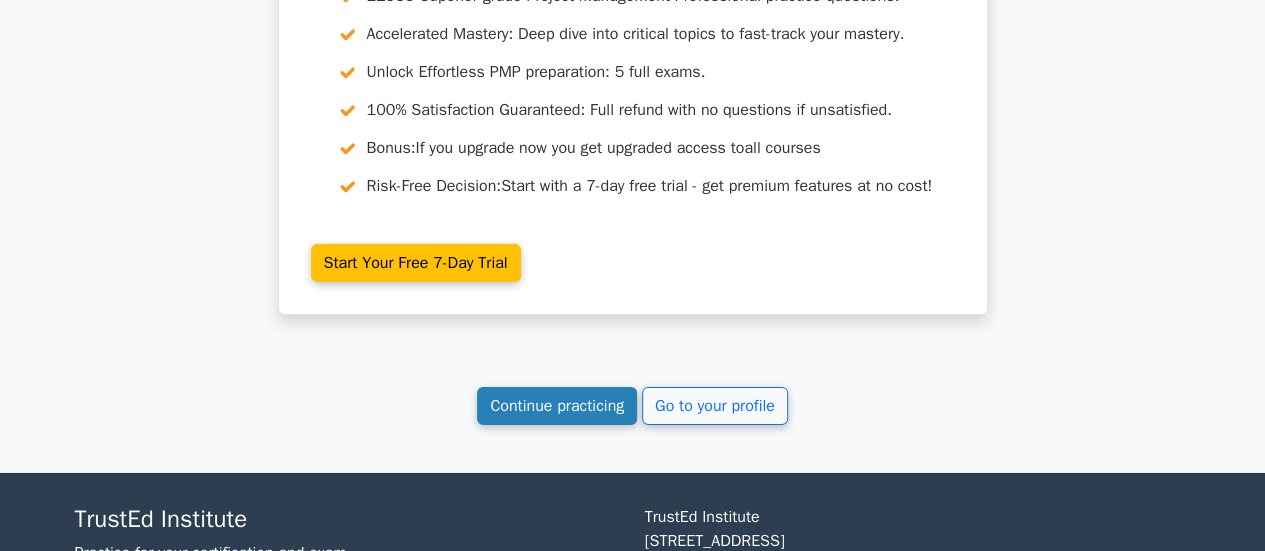 click on "Continue practicing" at bounding box center (557, 406) 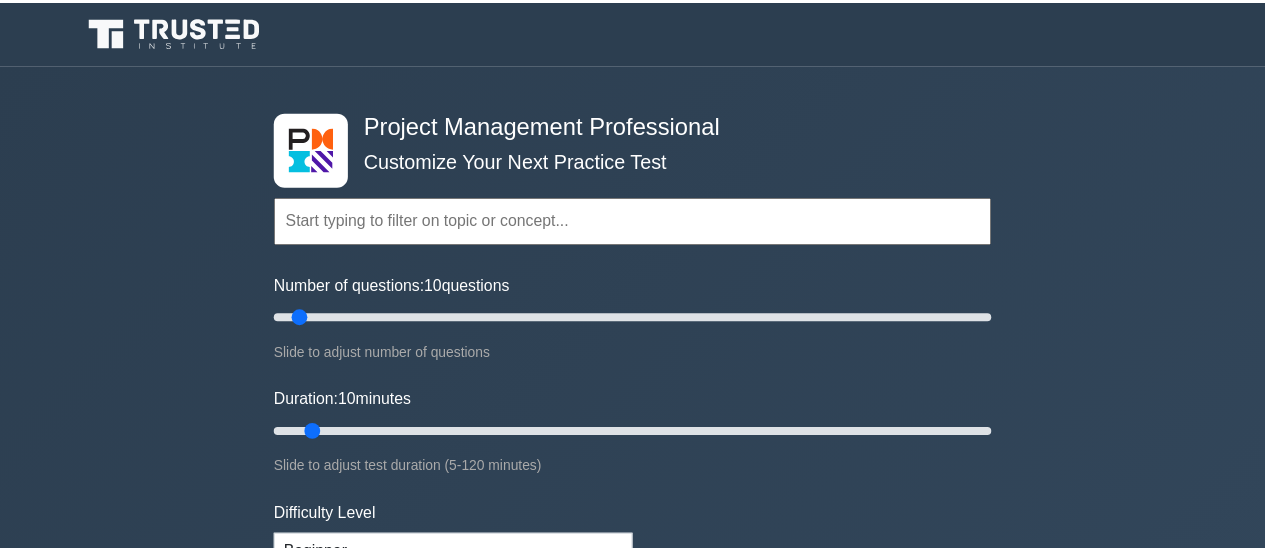 scroll, scrollTop: 0, scrollLeft: 0, axis: both 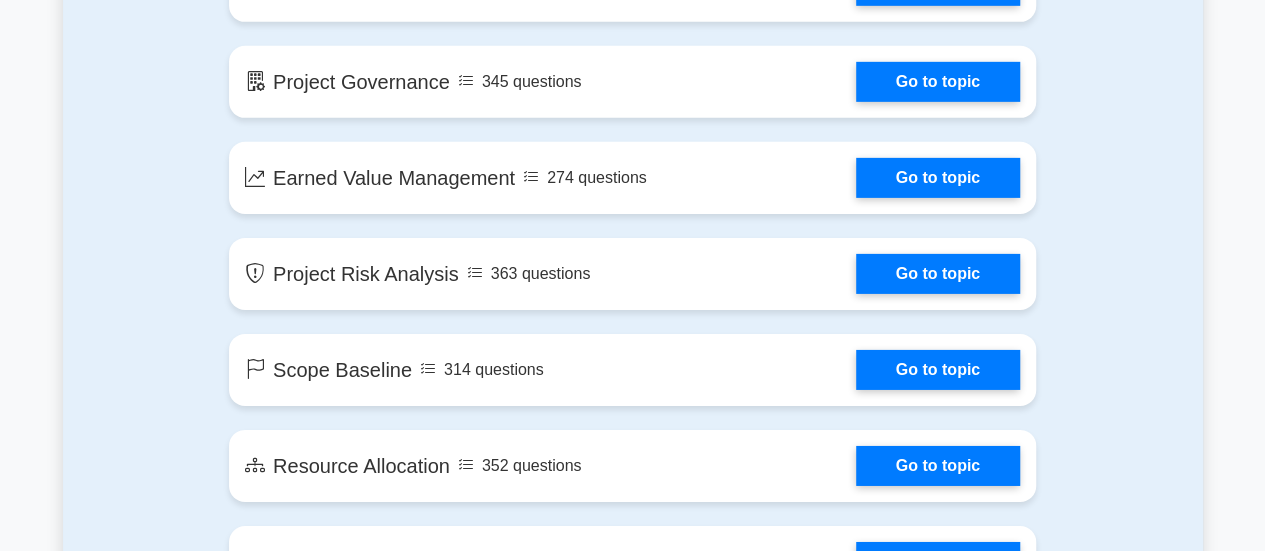 drag, startPoint x: 1270, startPoint y: 385, endPoint x: 1278, endPoint y: 227, distance: 158.20241 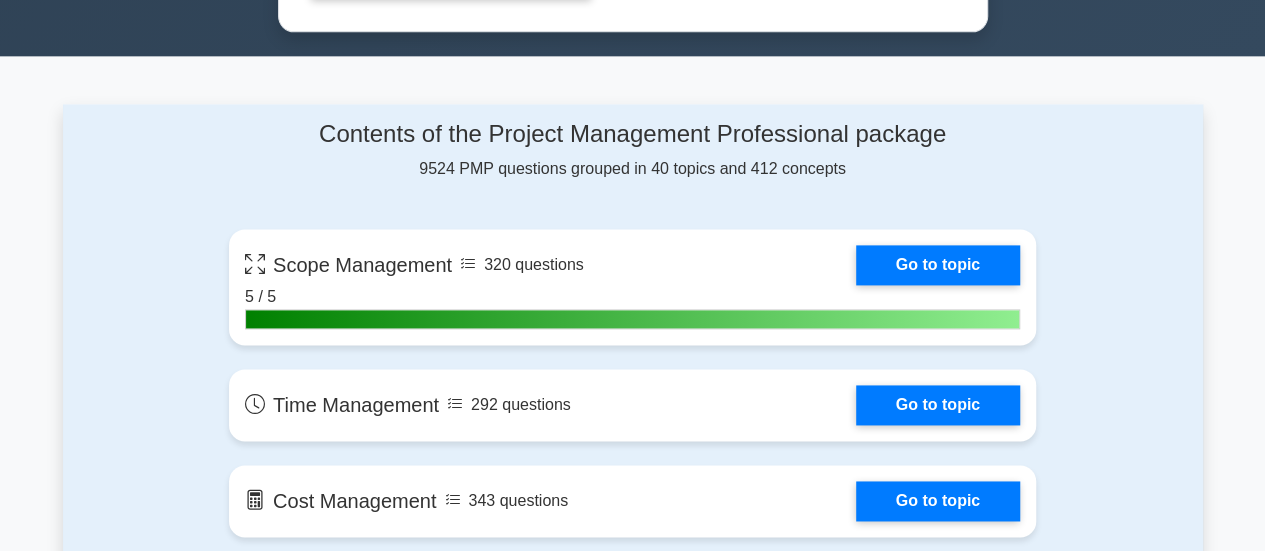 scroll, scrollTop: 1276, scrollLeft: 0, axis: vertical 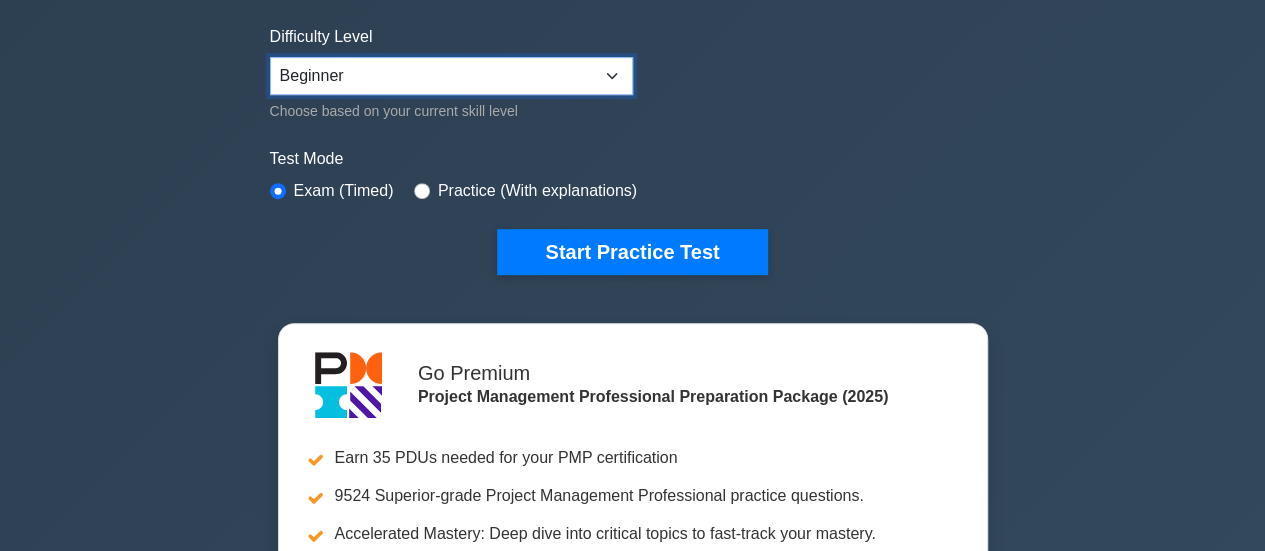 click on "Beginner
Intermediate
Expert" at bounding box center (451, 76) 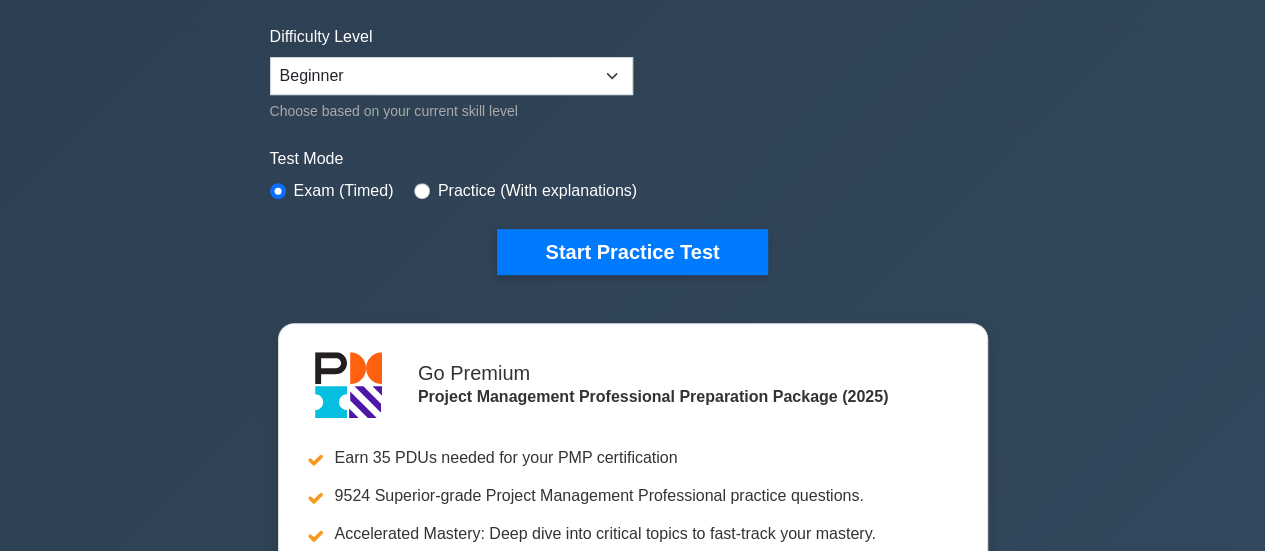 click on "Topics
Scope Management
Time Management
Cost Management
Quality Management
Risk Management
Integration Management
Human Resource Management
Communication Management
Procurement Management" at bounding box center (633, -34) 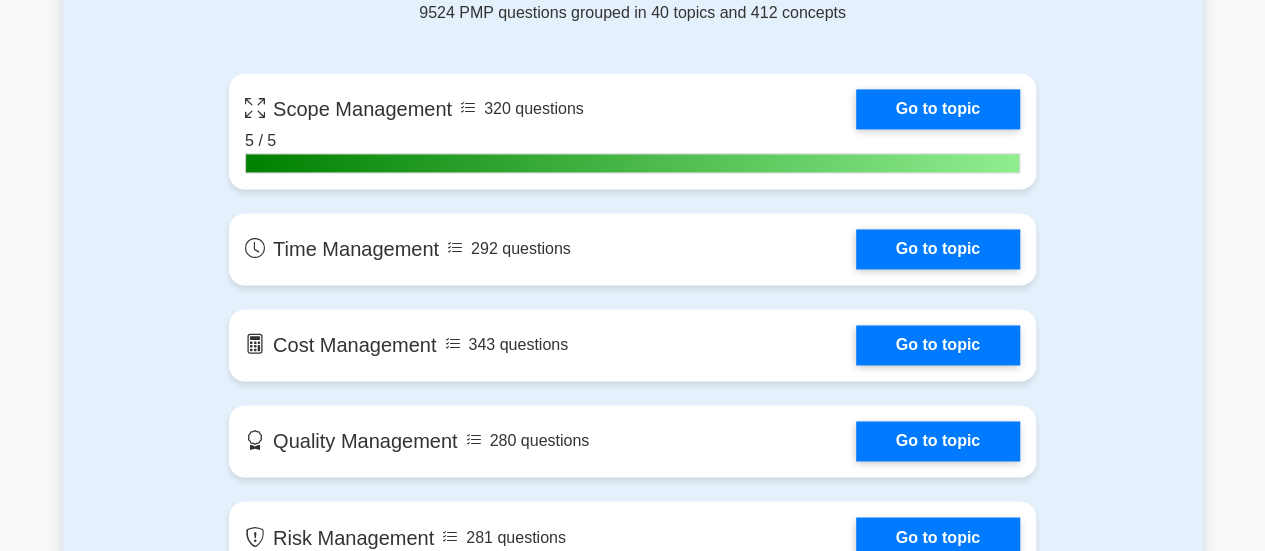scroll, scrollTop: 1442, scrollLeft: 0, axis: vertical 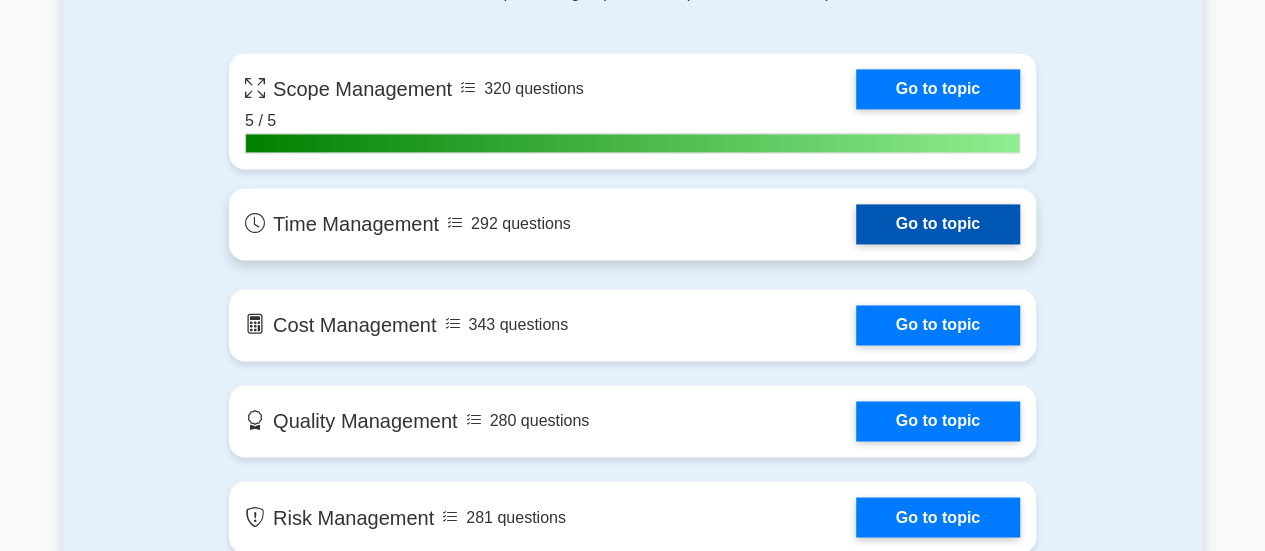 click on "Go to topic" at bounding box center (938, 224) 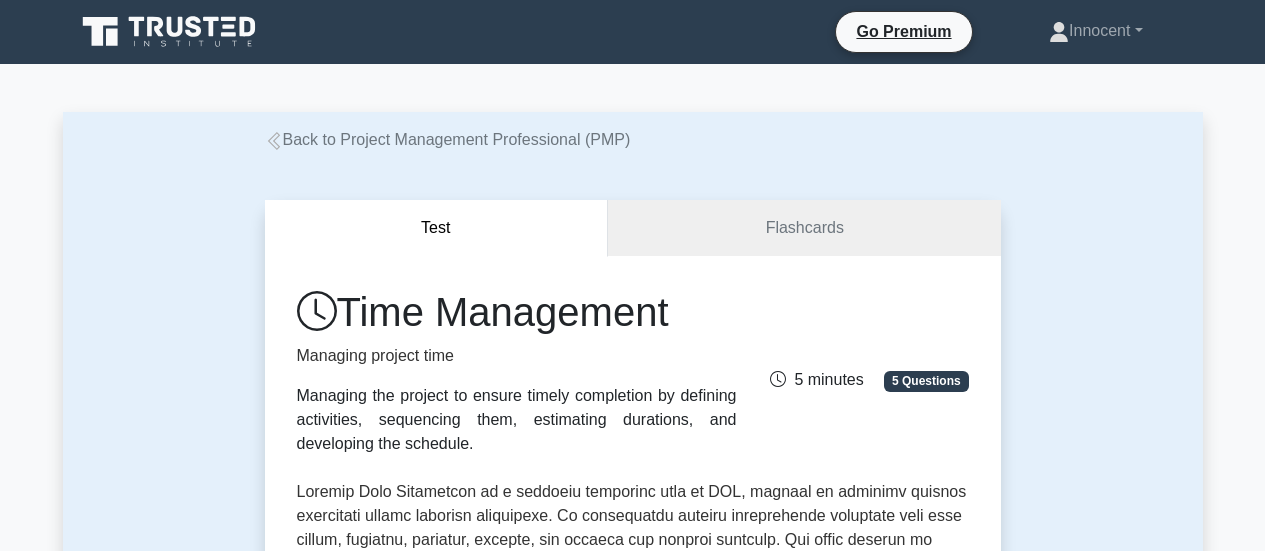 scroll, scrollTop: 0, scrollLeft: 0, axis: both 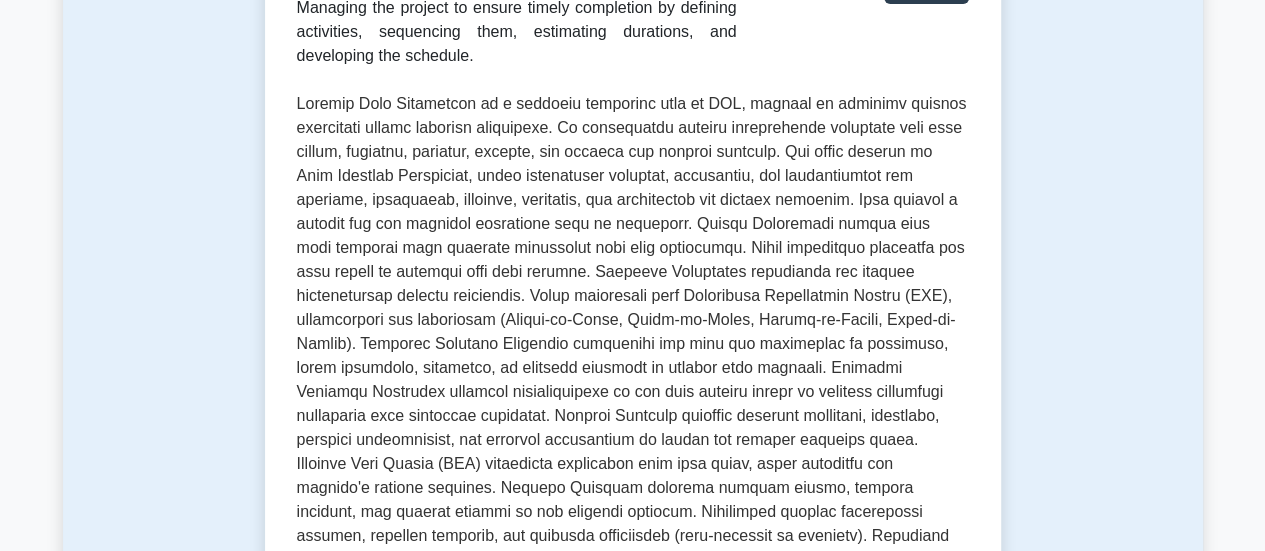 drag, startPoint x: 1272, startPoint y: 116, endPoint x: 1277, endPoint y: 199, distance: 83.15047 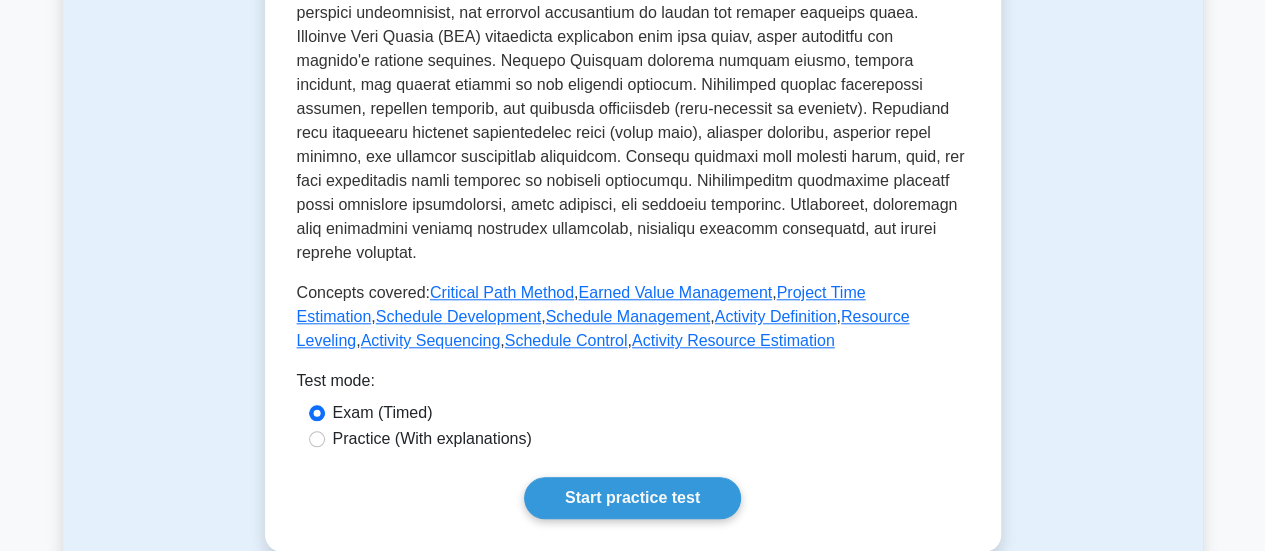 scroll, scrollTop: 868, scrollLeft: 0, axis: vertical 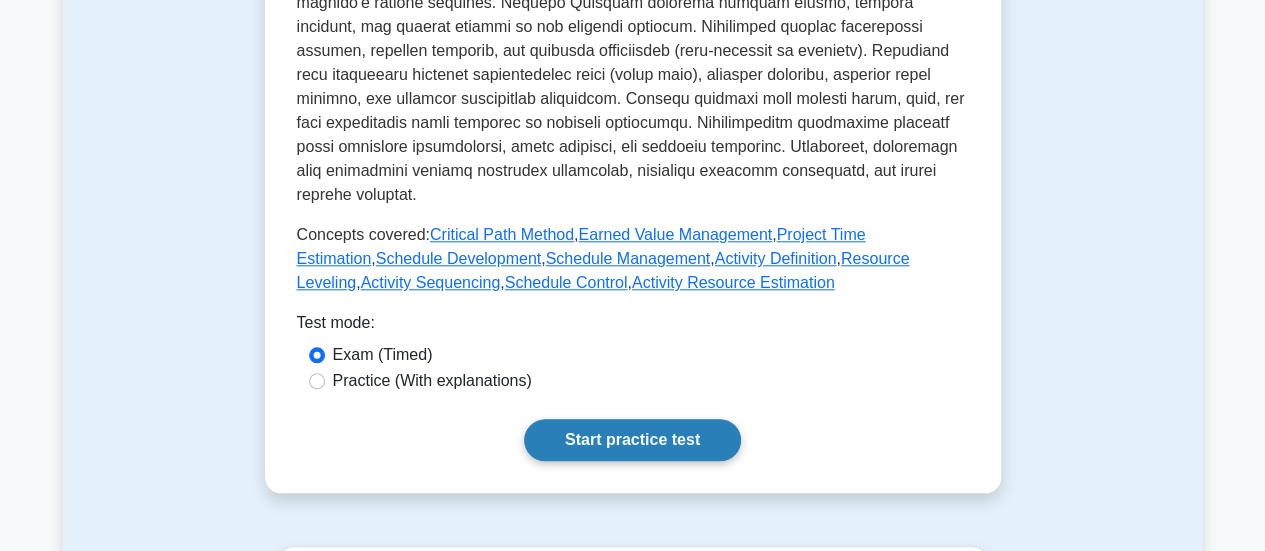 click on "Start practice test" at bounding box center (632, 440) 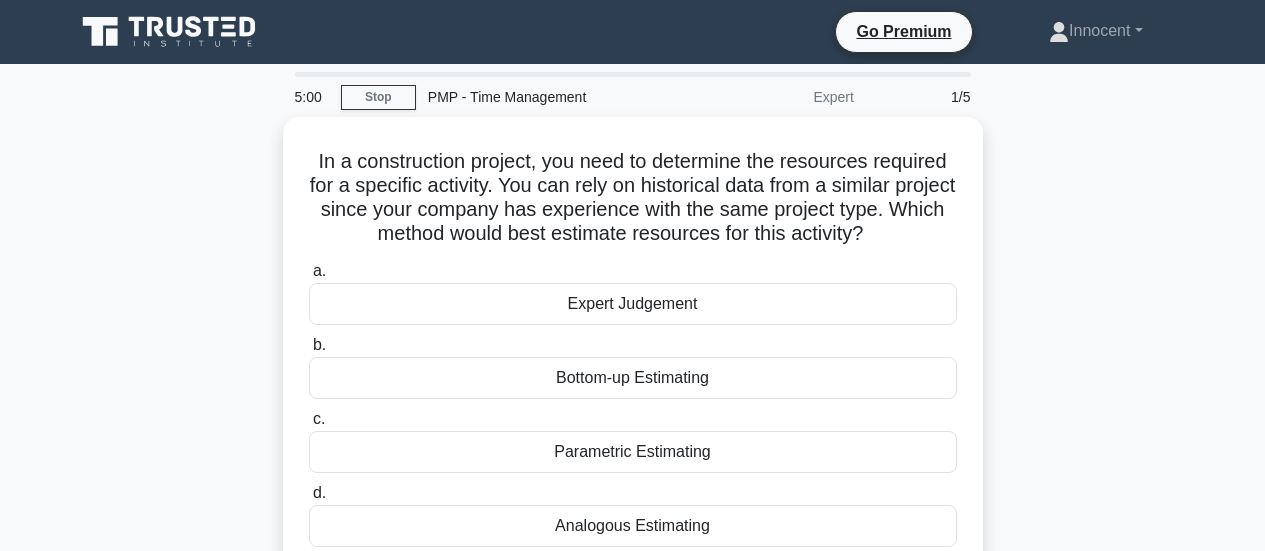 scroll, scrollTop: 0, scrollLeft: 0, axis: both 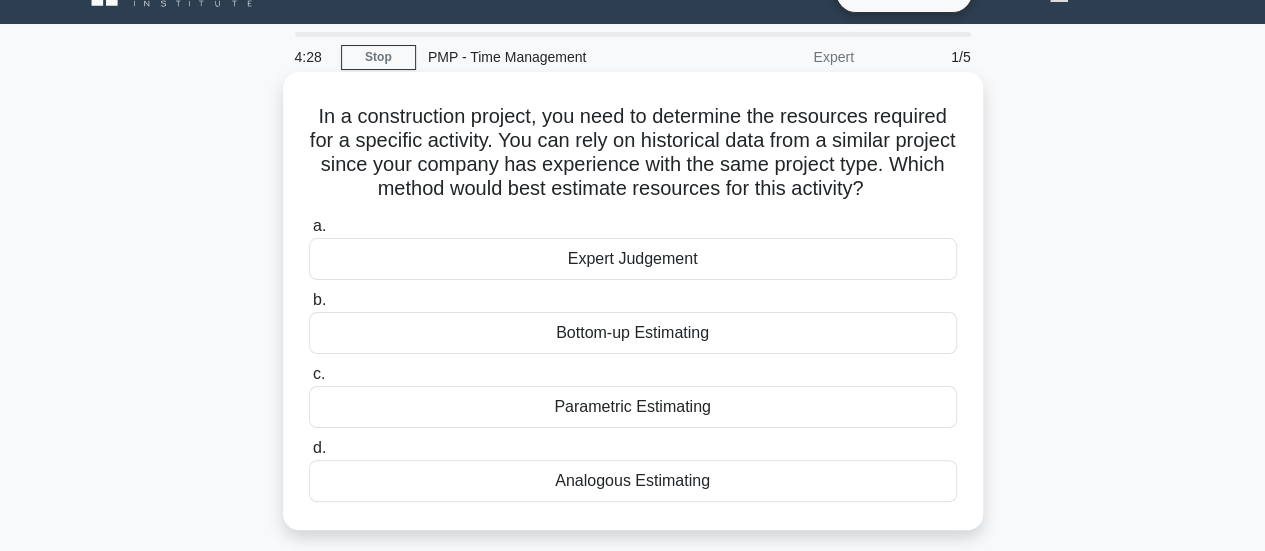 click on "Expert Judgement" at bounding box center [633, 259] 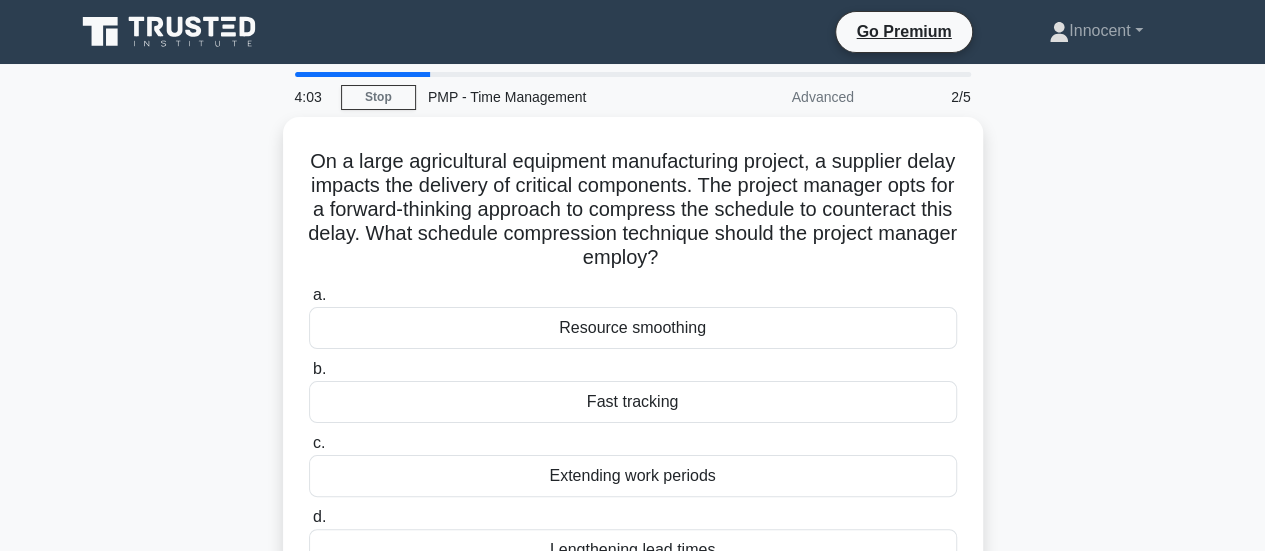 scroll, scrollTop: 40, scrollLeft: 0, axis: vertical 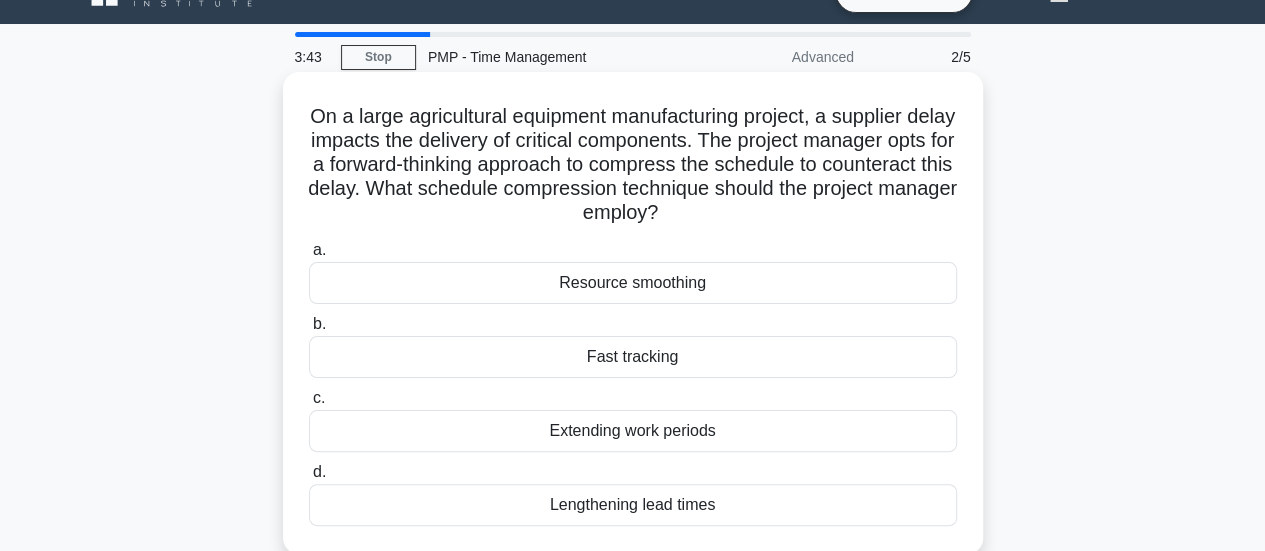 click on "Fast tracking" at bounding box center (633, 357) 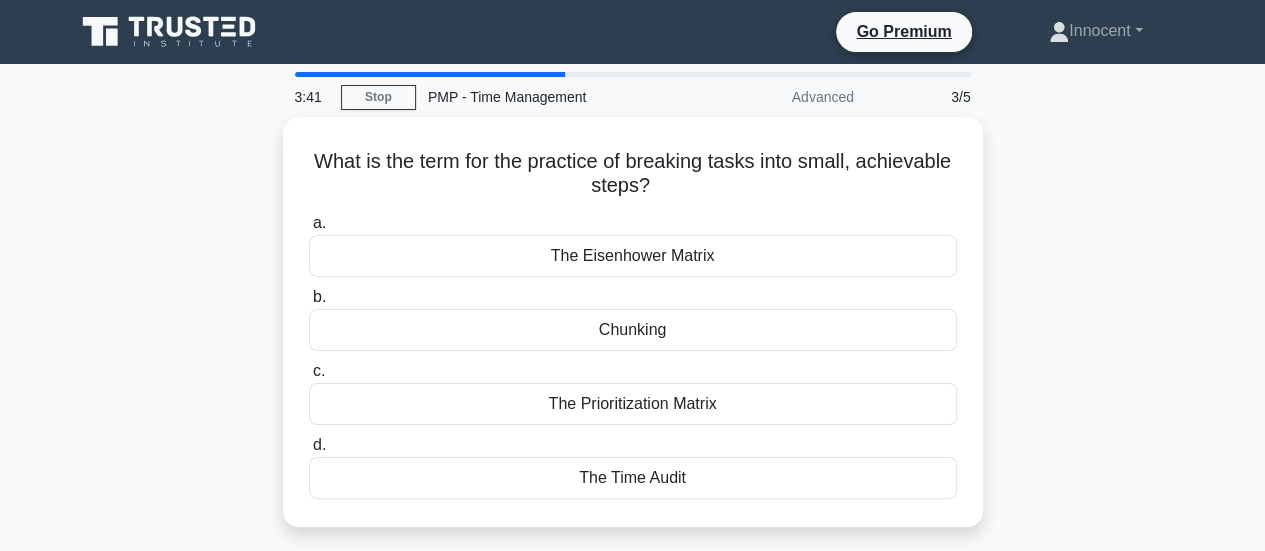 scroll, scrollTop: 0, scrollLeft: 0, axis: both 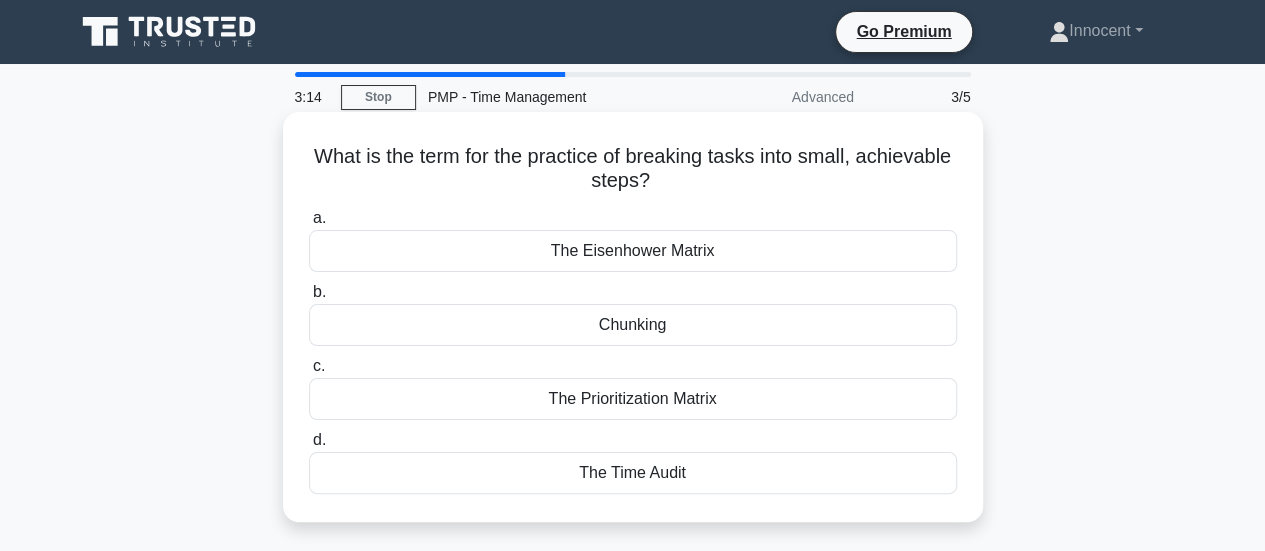 click on "Chunking" at bounding box center (633, 325) 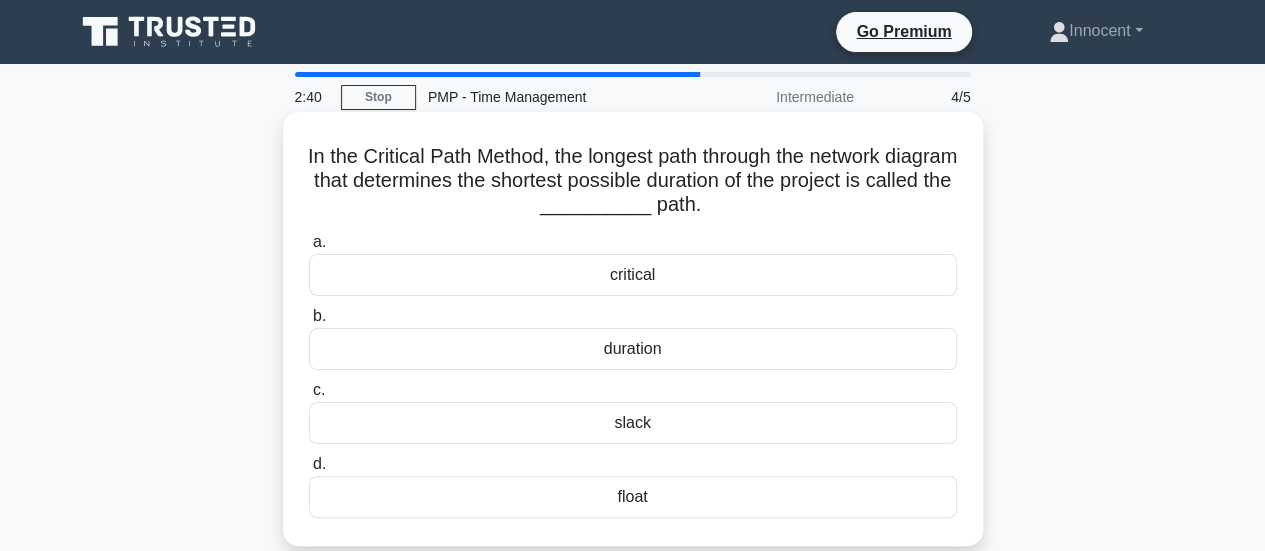 click on "critical" at bounding box center (633, 275) 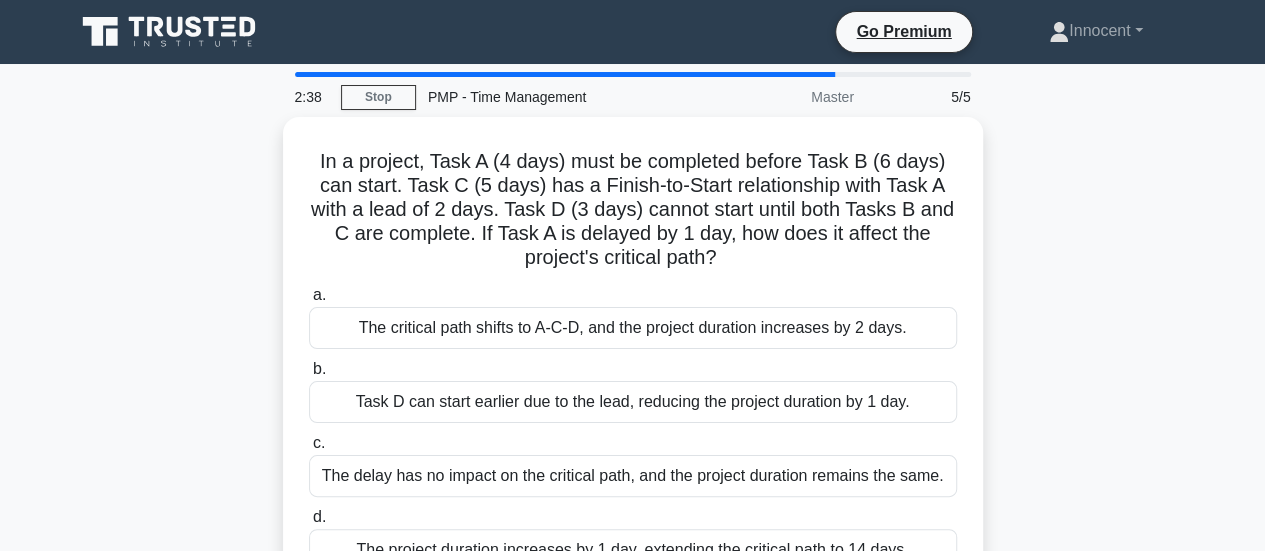 scroll, scrollTop: 40, scrollLeft: 0, axis: vertical 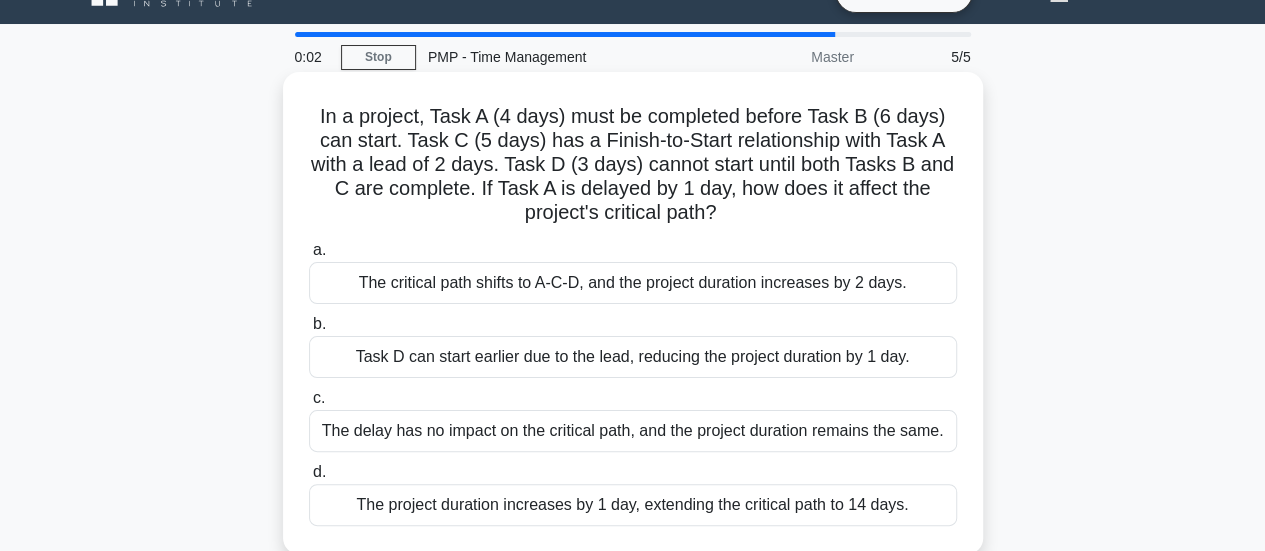 click on "Task D can start earlier due to the lead, reducing the project duration by 1 day." at bounding box center [633, 357] 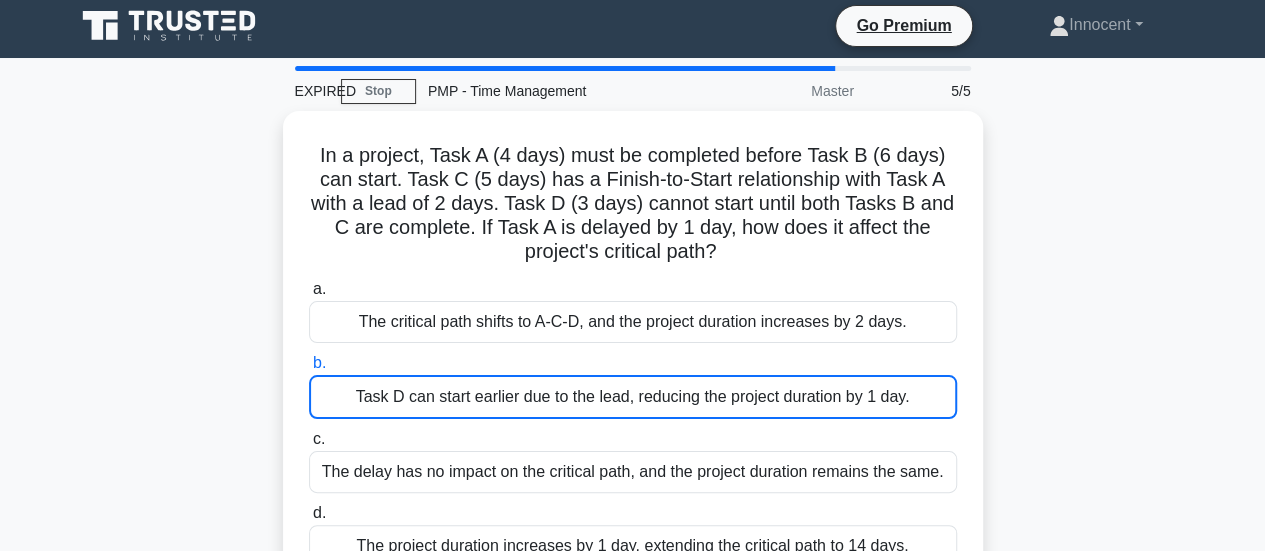 scroll, scrollTop: 0, scrollLeft: 0, axis: both 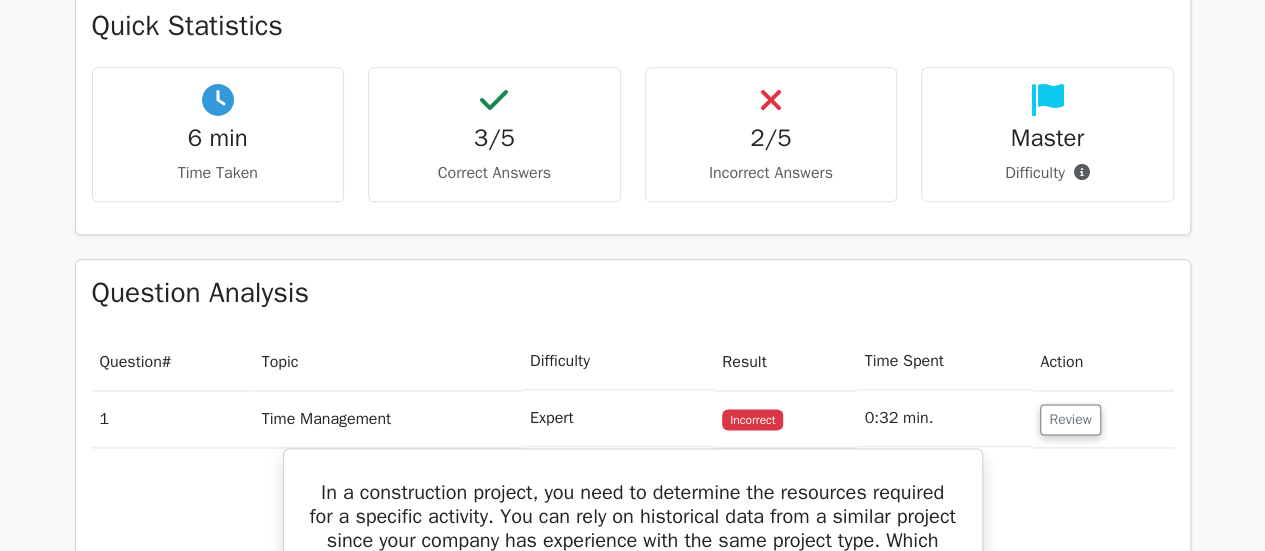 drag, startPoint x: 1274, startPoint y: 286, endPoint x: 1279, endPoint y: 199, distance: 87.14356 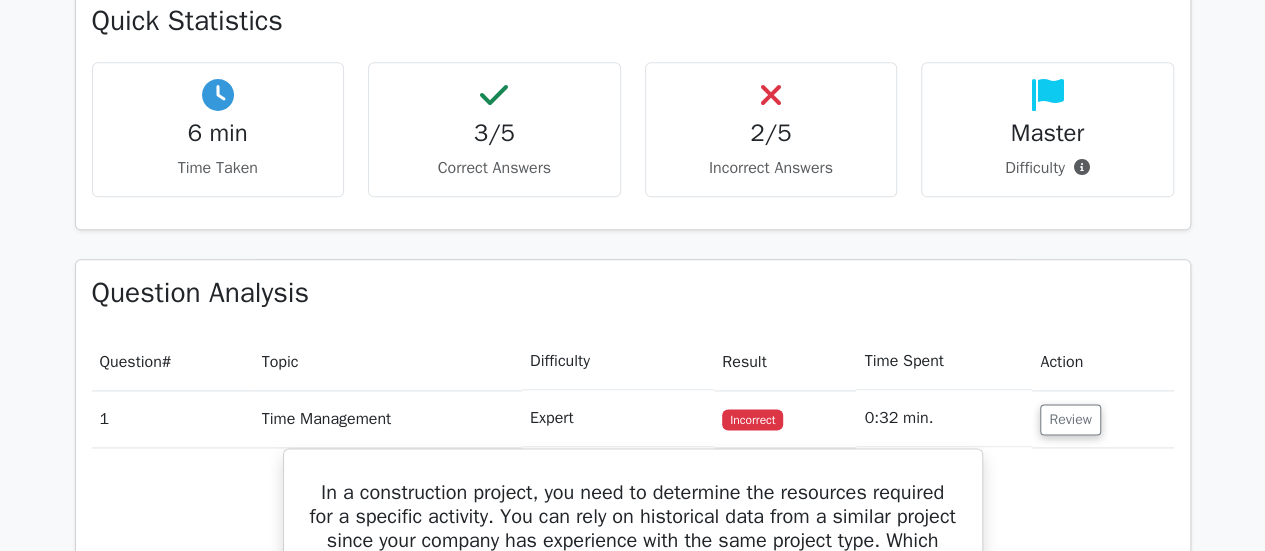 click on "2/5
Incorrect Answers" at bounding box center [771, 129] 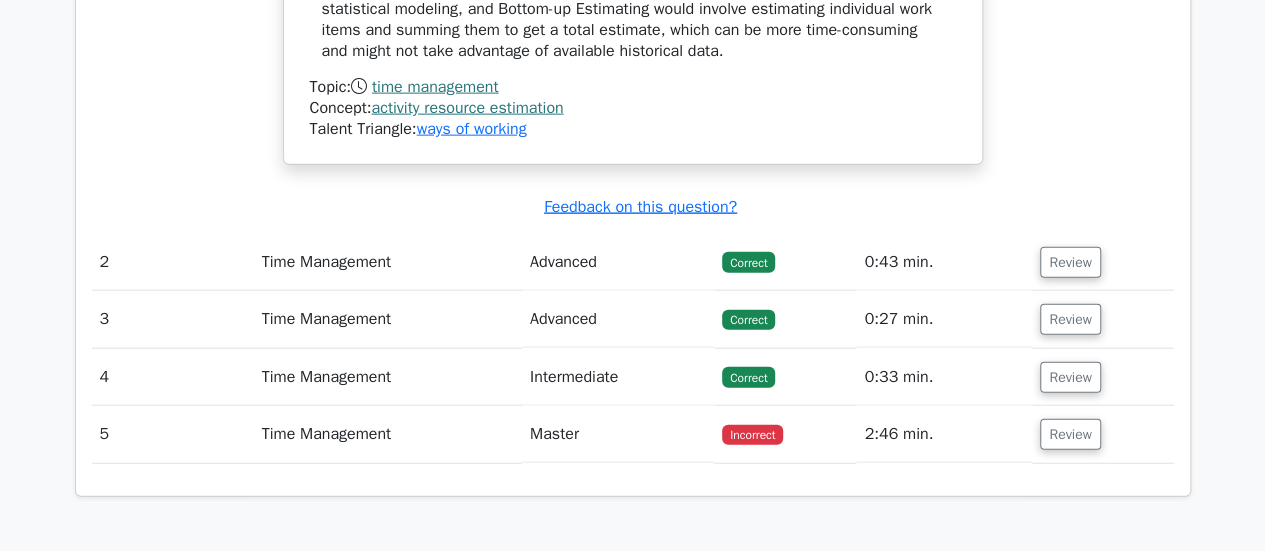 scroll, scrollTop: 2263, scrollLeft: 0, axis: vertical 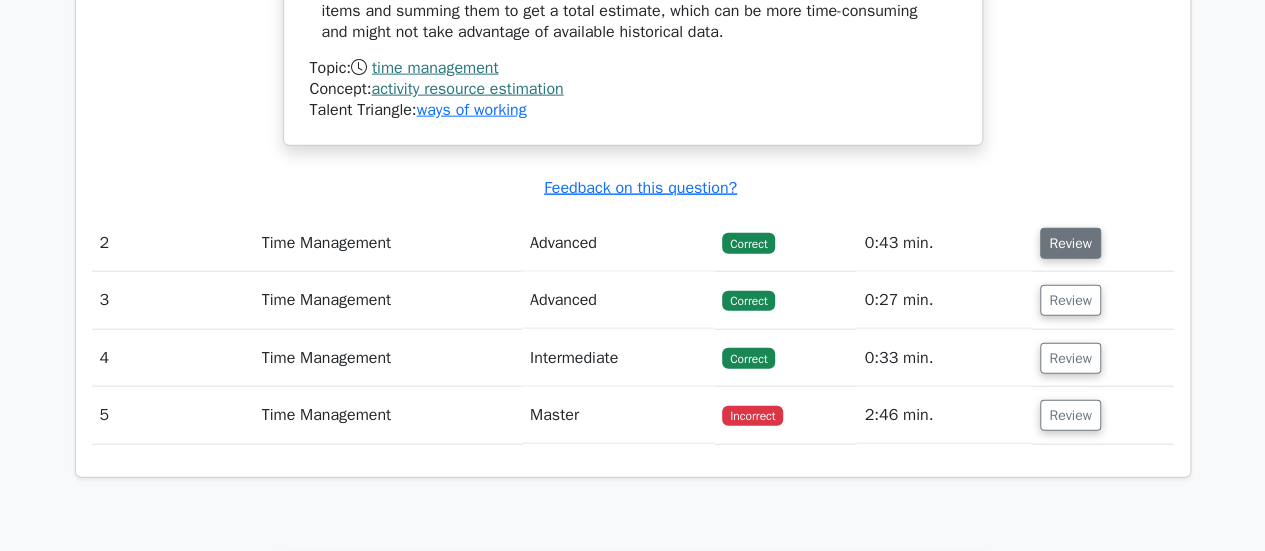 click on "Review" at bounding box center (1070, 243) 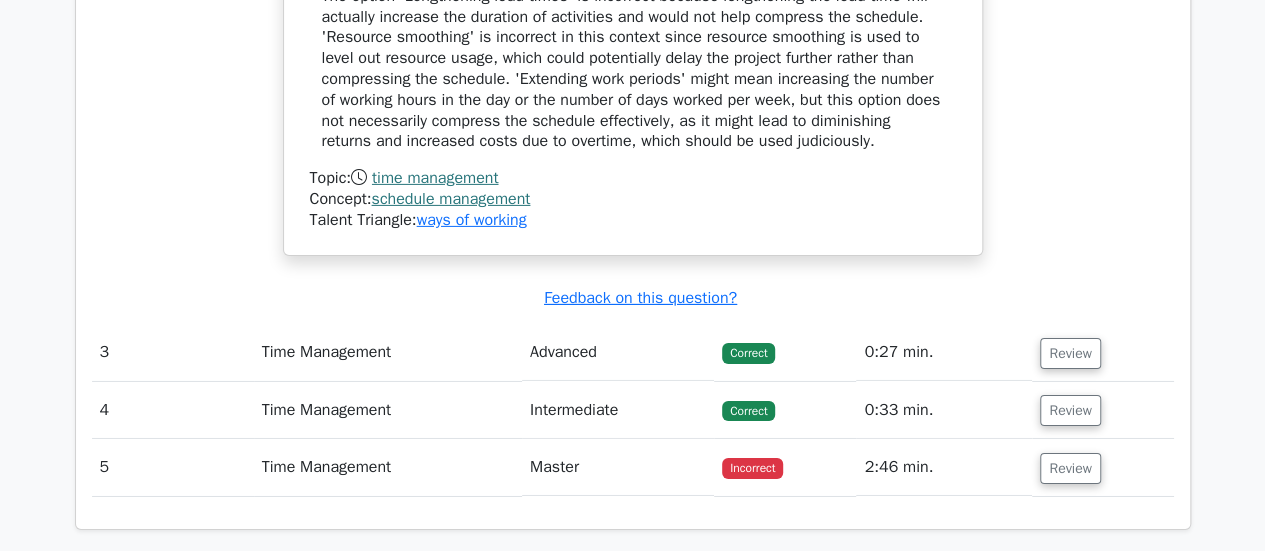 scroll, scrollTop: 3190, scrollLeft: 0, axis: vertical 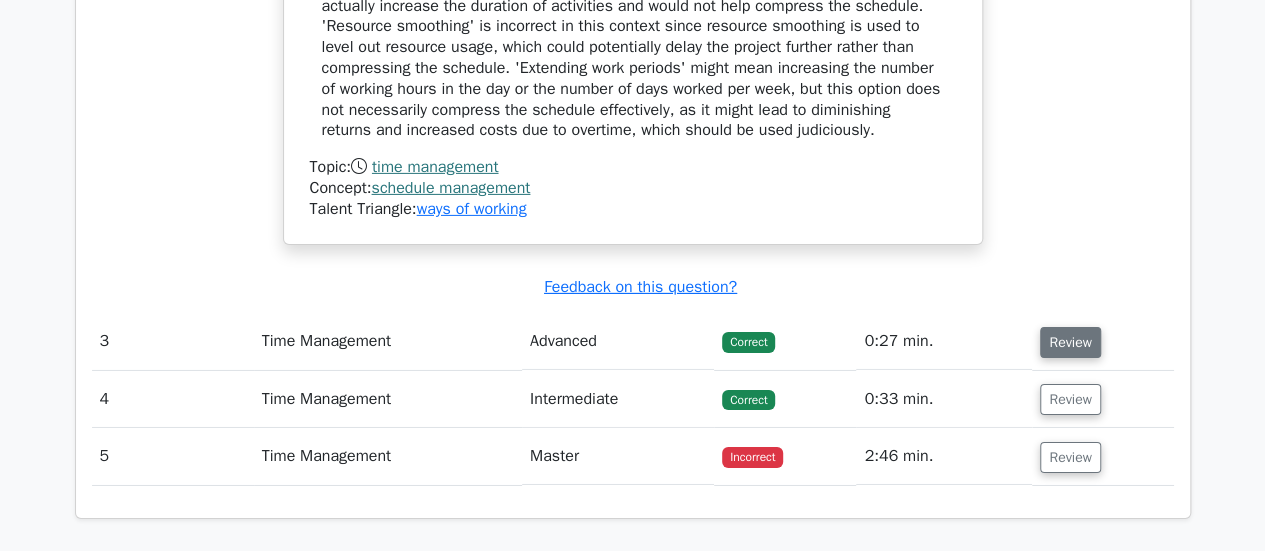 click on "Review" at bounding box center [1070, 342] 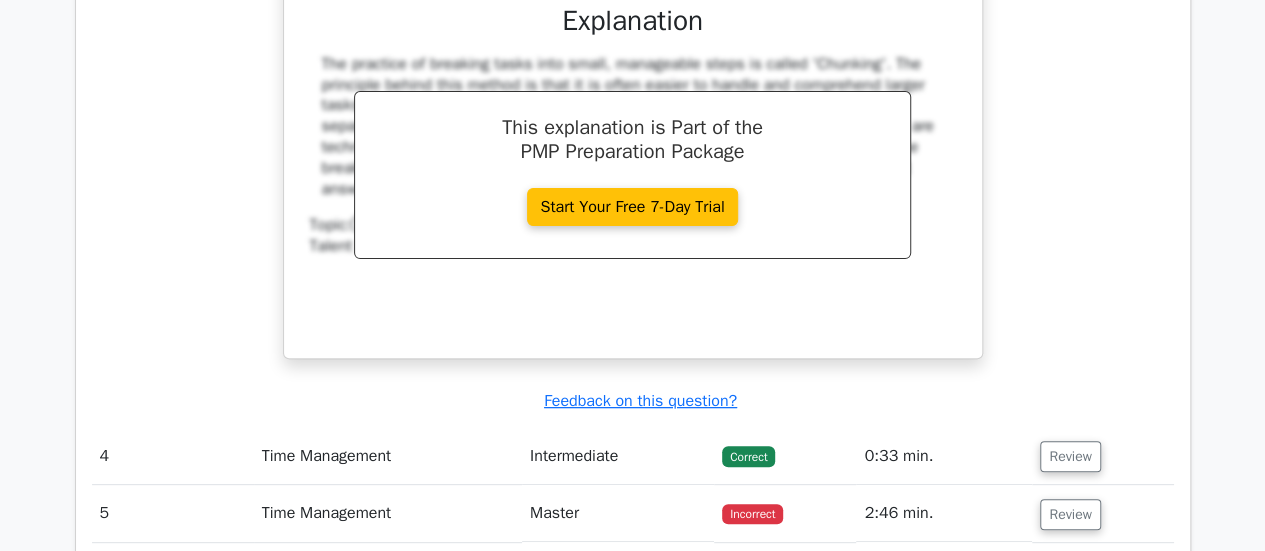 scroll, scrollTop: 3959, scrollLeft: 0, axis: vertical 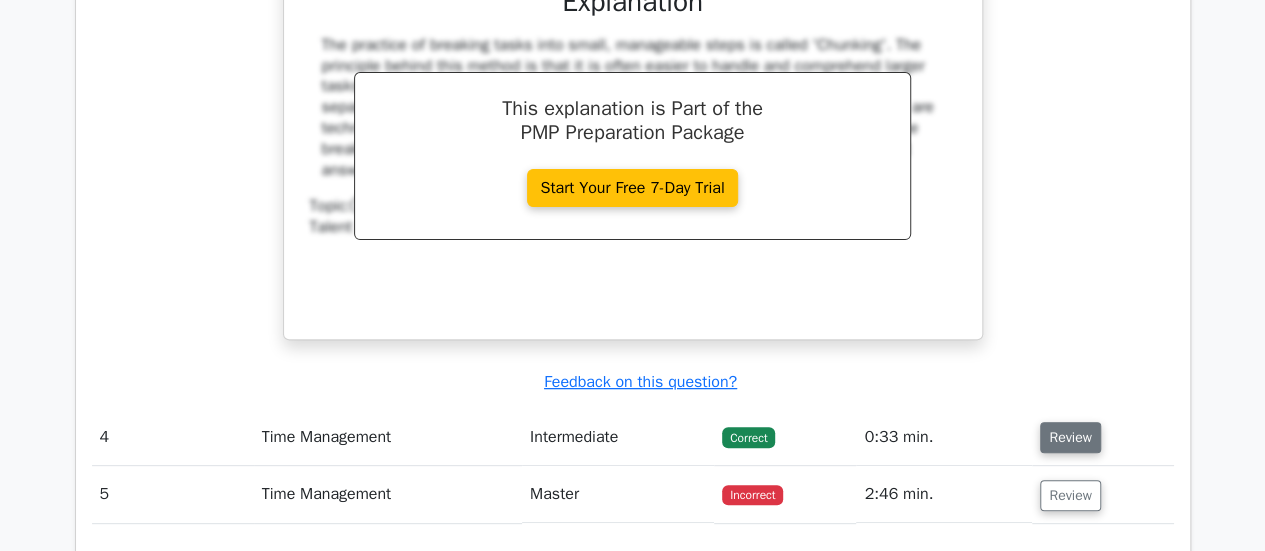 click on "Review" at bounding box center [1070, 437] 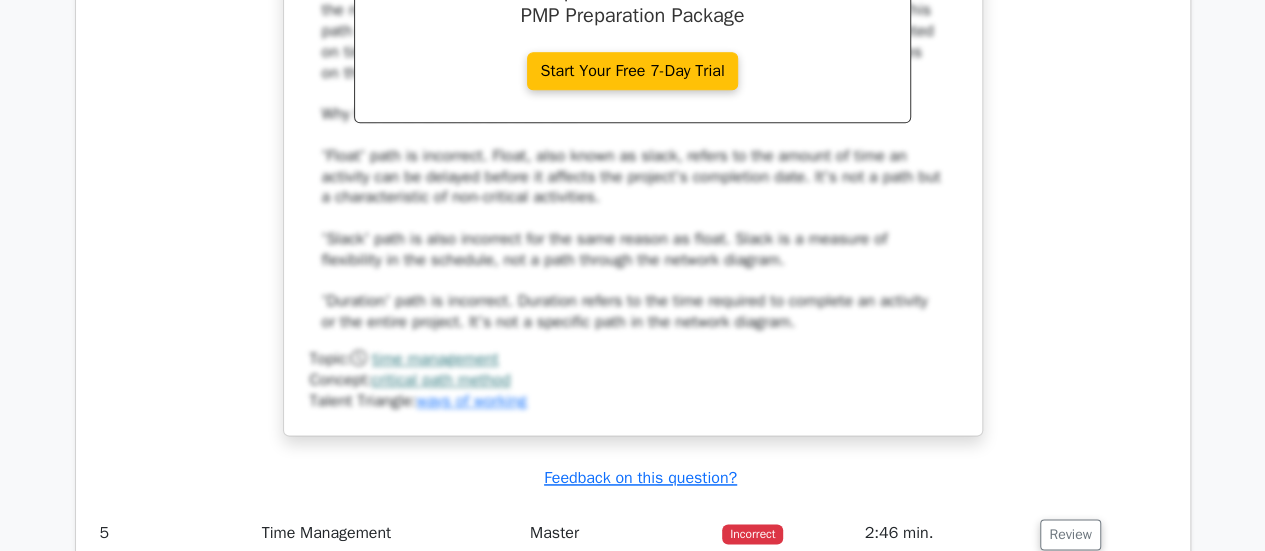 scroll, scrollTop: 5097, scrollLeft: 0, axis: vertical 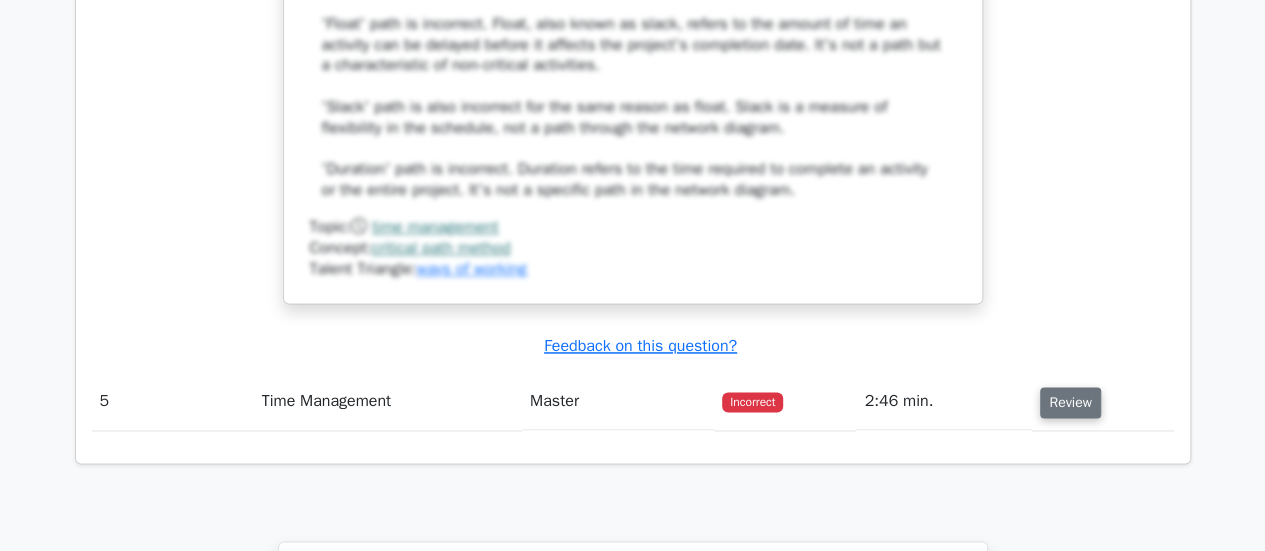 click on "Review" at bounding box center [1070, 402] 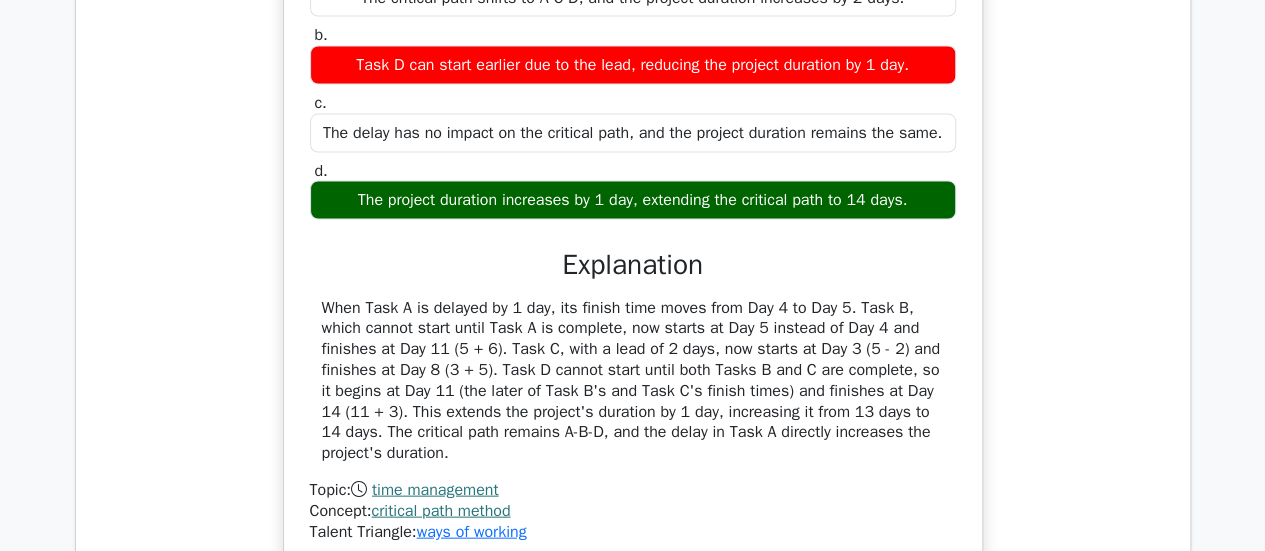 scroll, scrollTop: 5787, scrollLeft: 0, axis: vertical 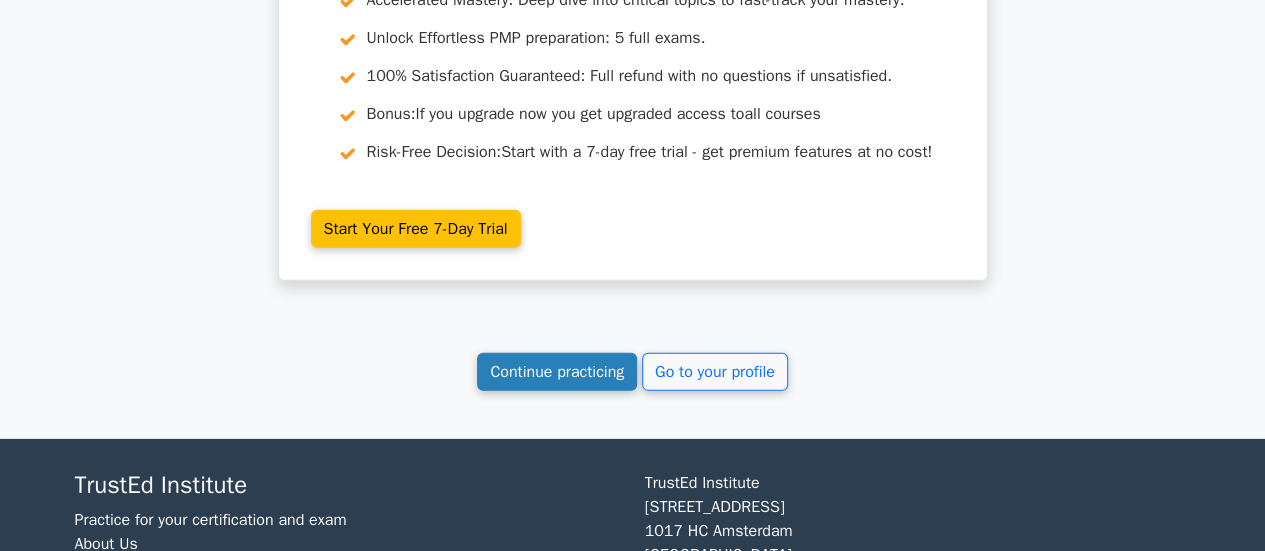 click on "Continue practicing" at bounding box center [557, 372] 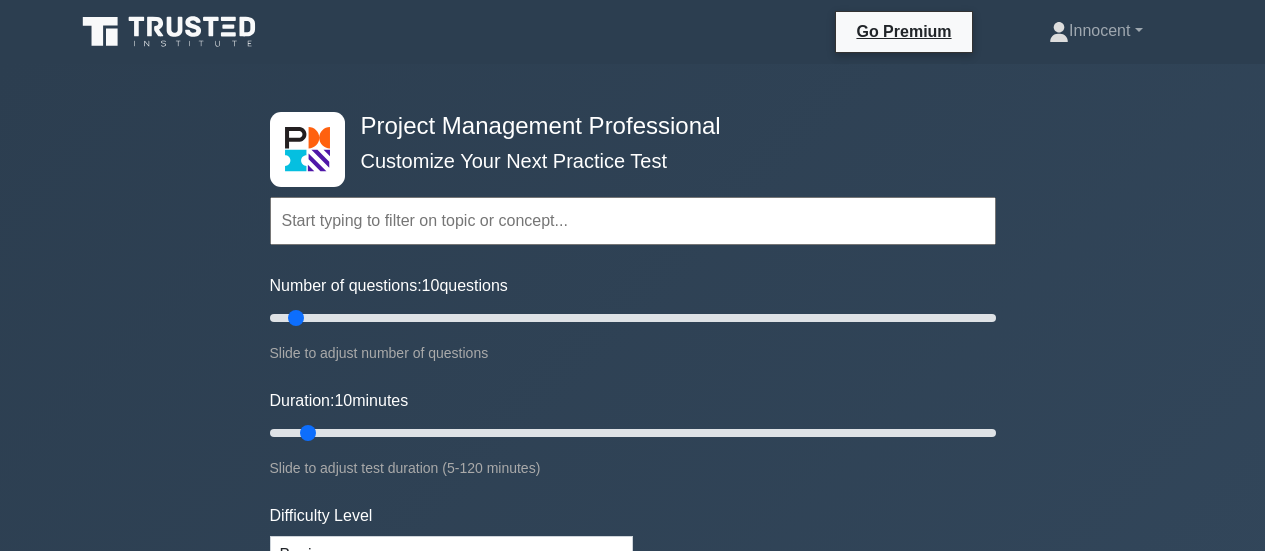 scroll, scrollTop: 0, scrollLeft: 0, axis: both 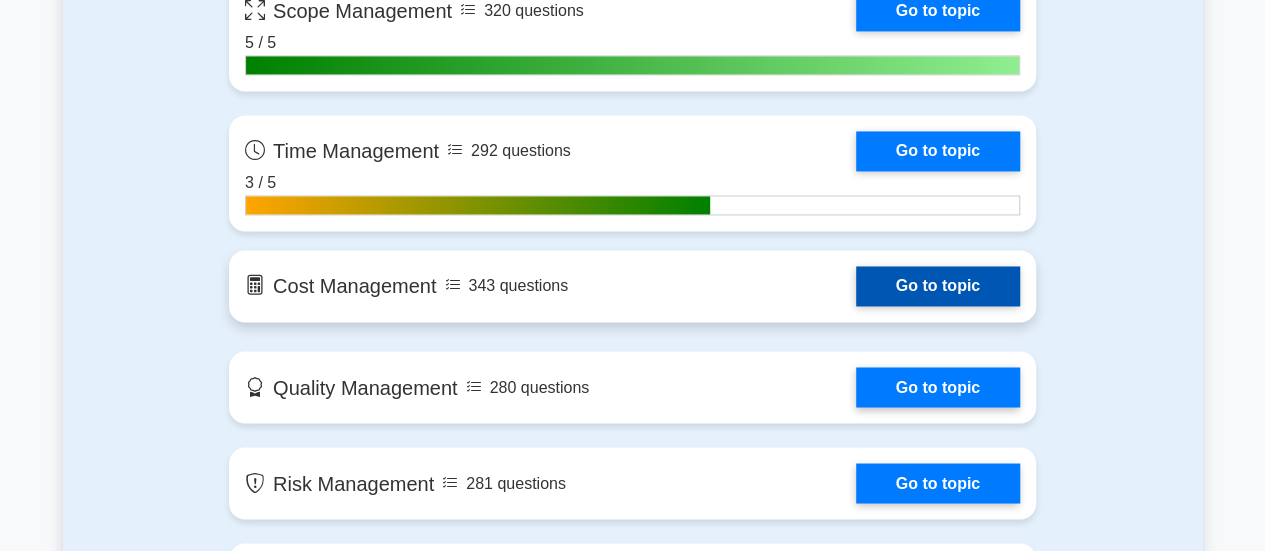 click on "Go to topic" at bounding box center [938, 286] 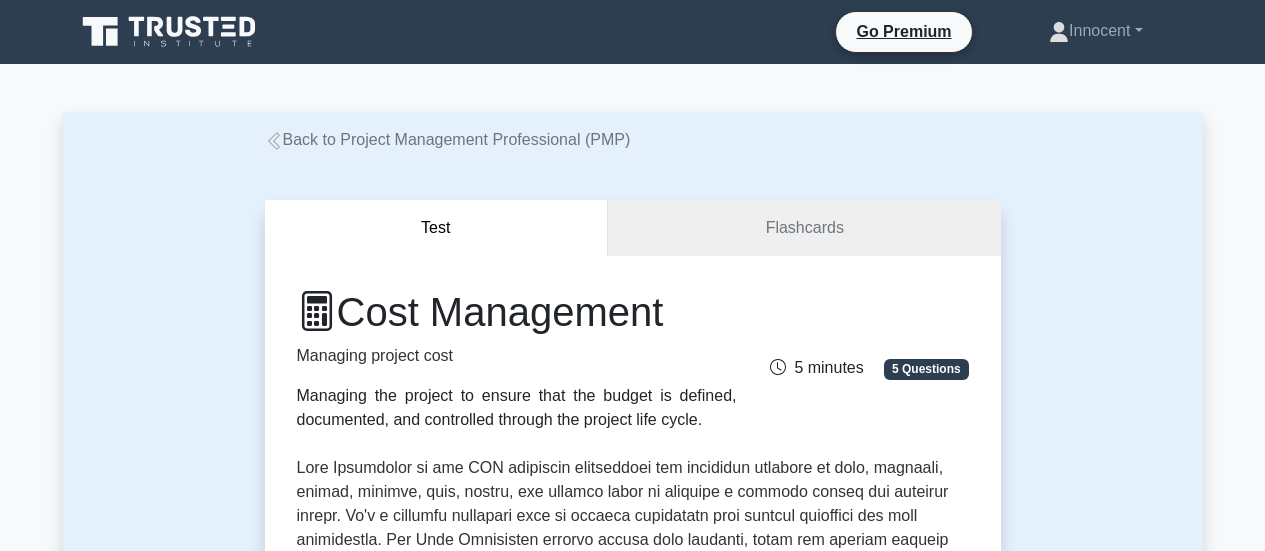 scroll, scrollTop: 0, scrollLeft: 0, axis: both 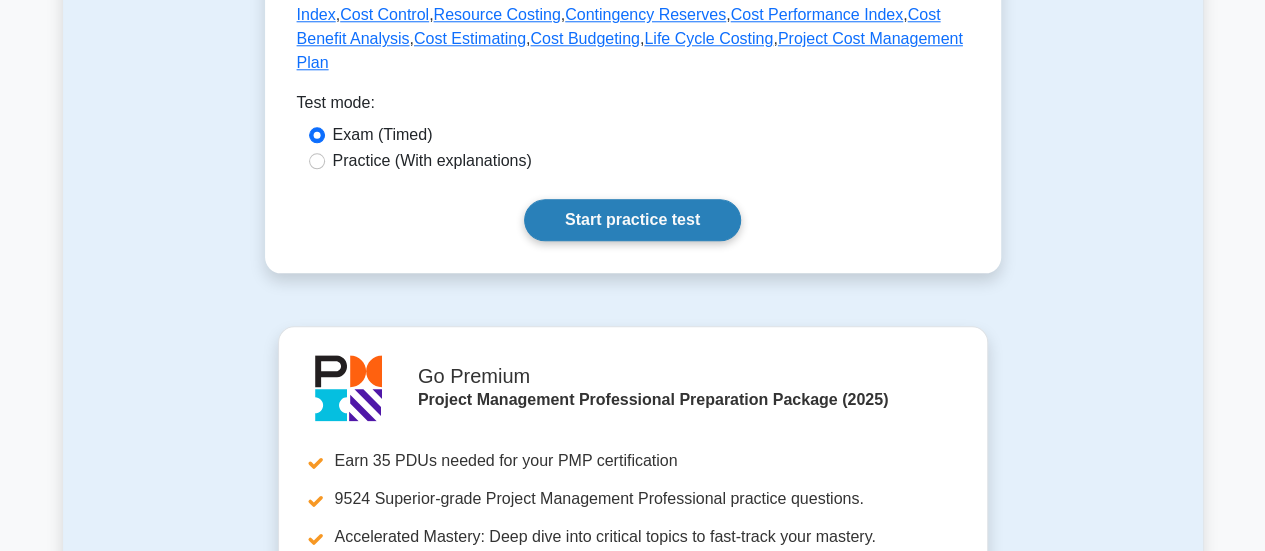 click on "Start practice test" at bounding box center (632, 220) 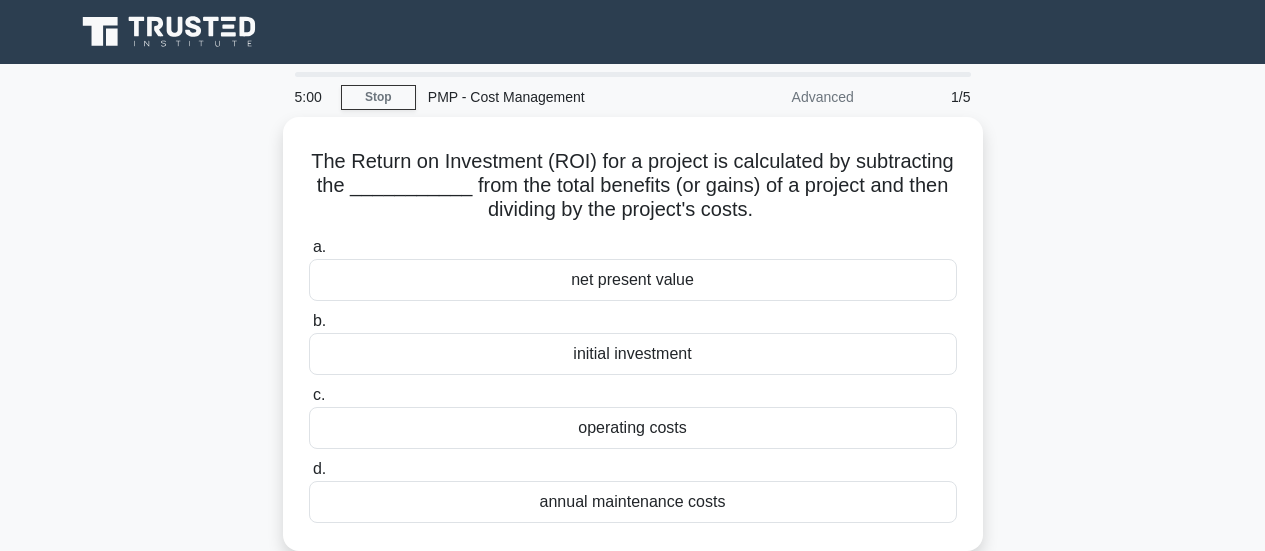 scroll, scrollTop: 0, scrollLeft: 0, axis: both 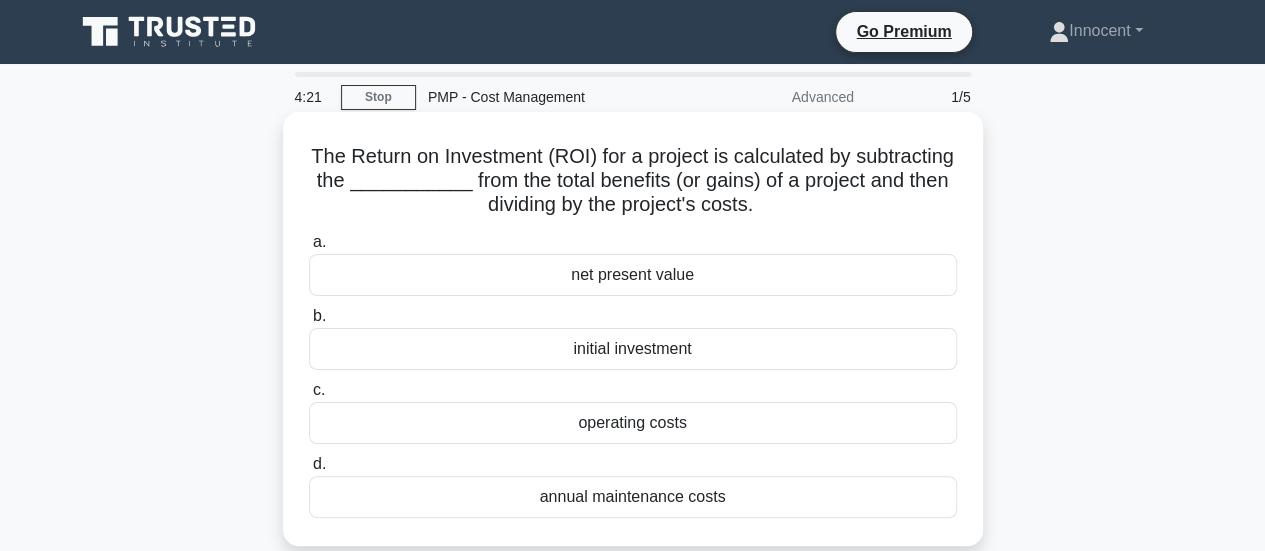 click on "initial investment" at bounding box center (633, 349) 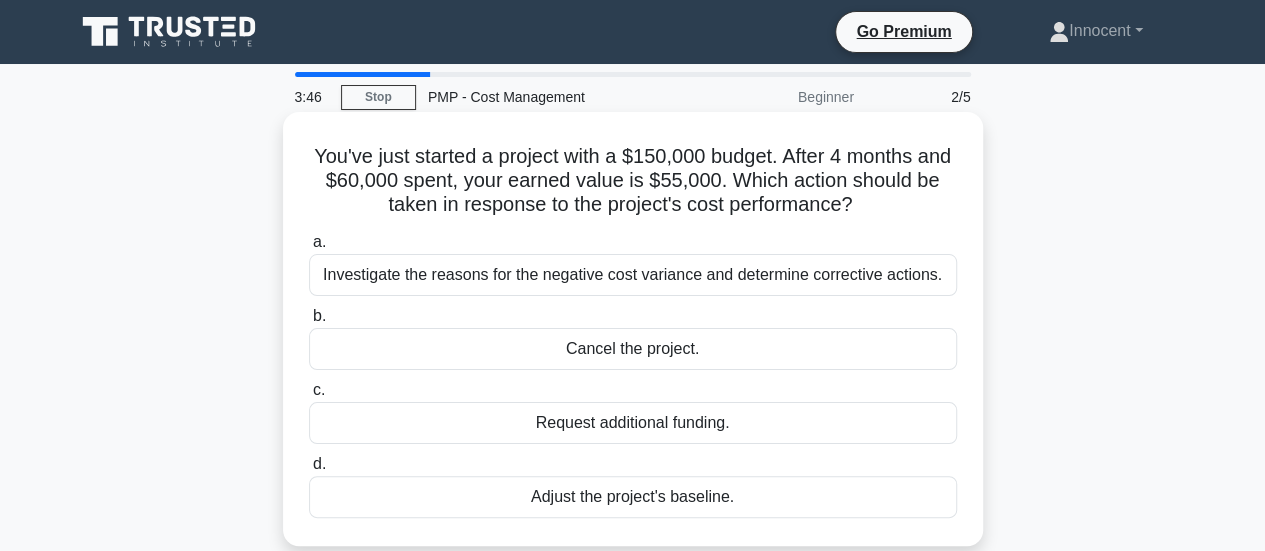 click on "Investigate the reasons for the negative cost variance and determine corrective actions." at bounding box center (633, 275) 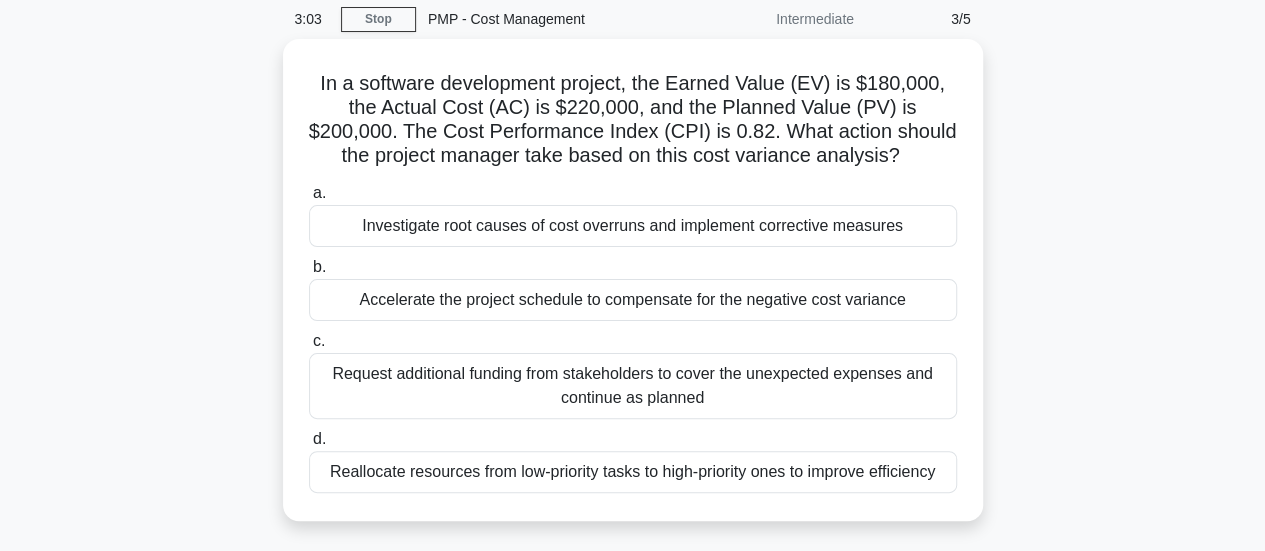 scroll, scrollTop: 80, scrollLeft: 0, axis: vertical 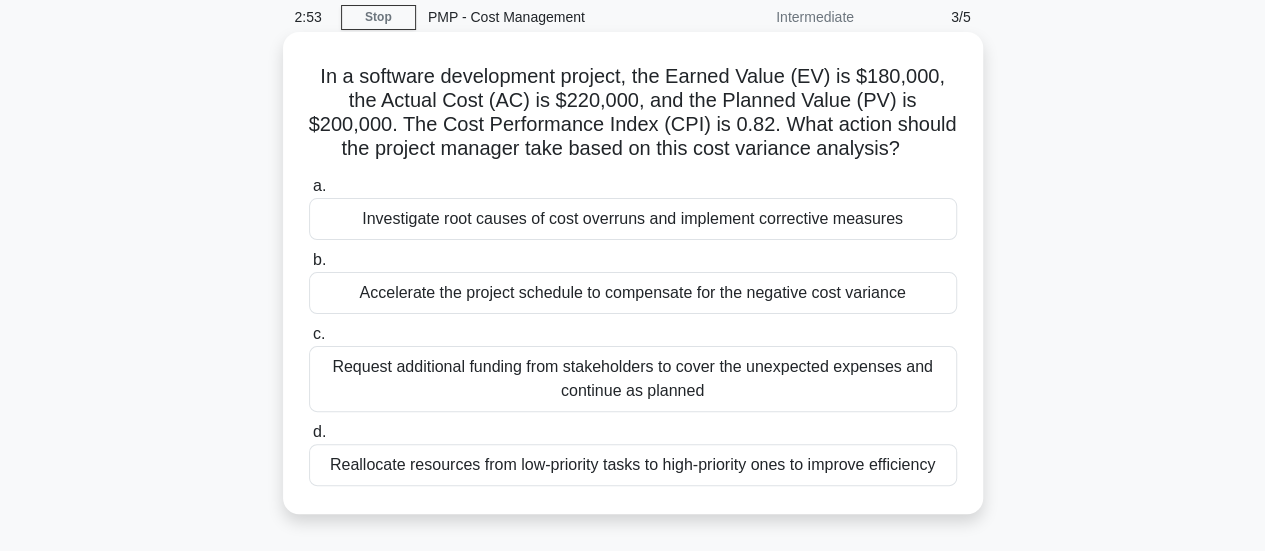 click on "Investigate root causes of cost overruns and implement corrective measures" at bounding box center [633, 219] 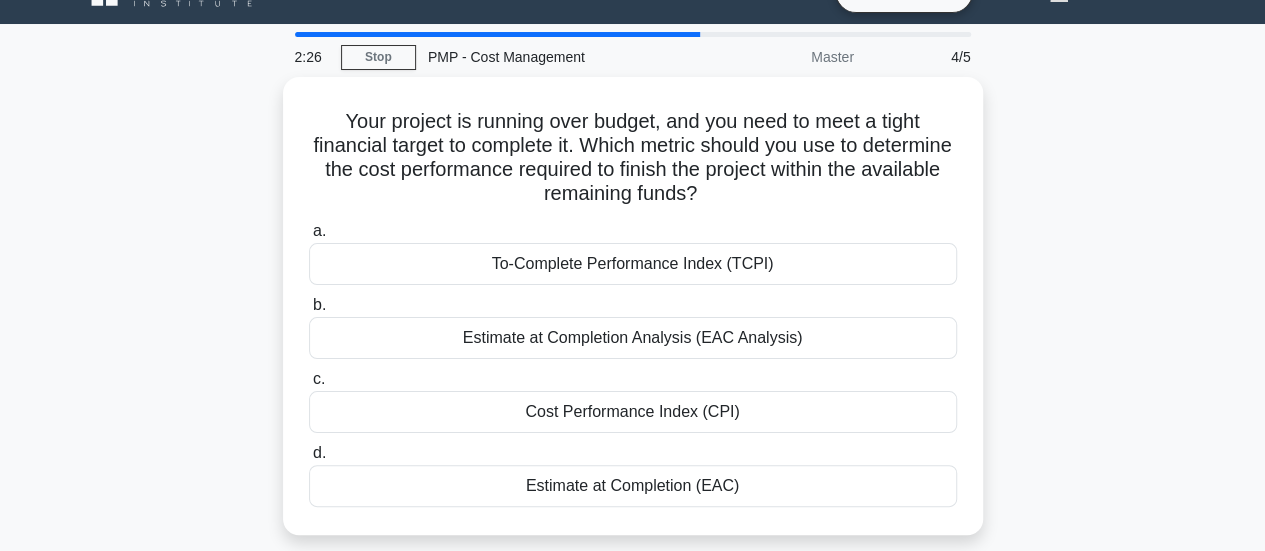 scroll, scrollTop: 0, scrollLeft: 0, axis: both 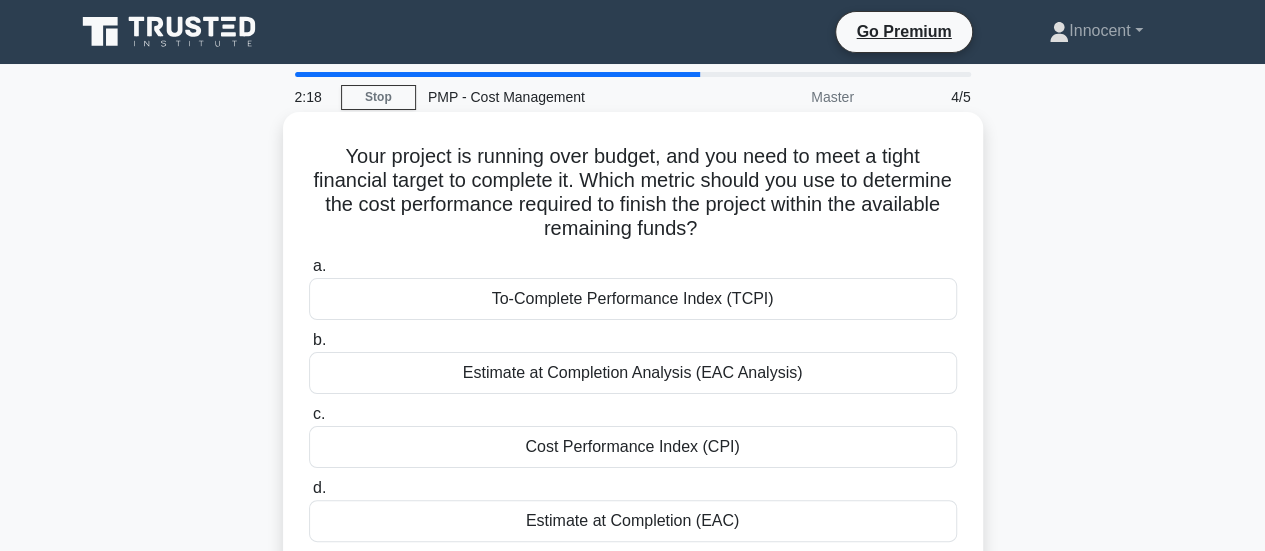 click on "To-Complete Performance Index (TCPI)" at bounding box center (633, 299) 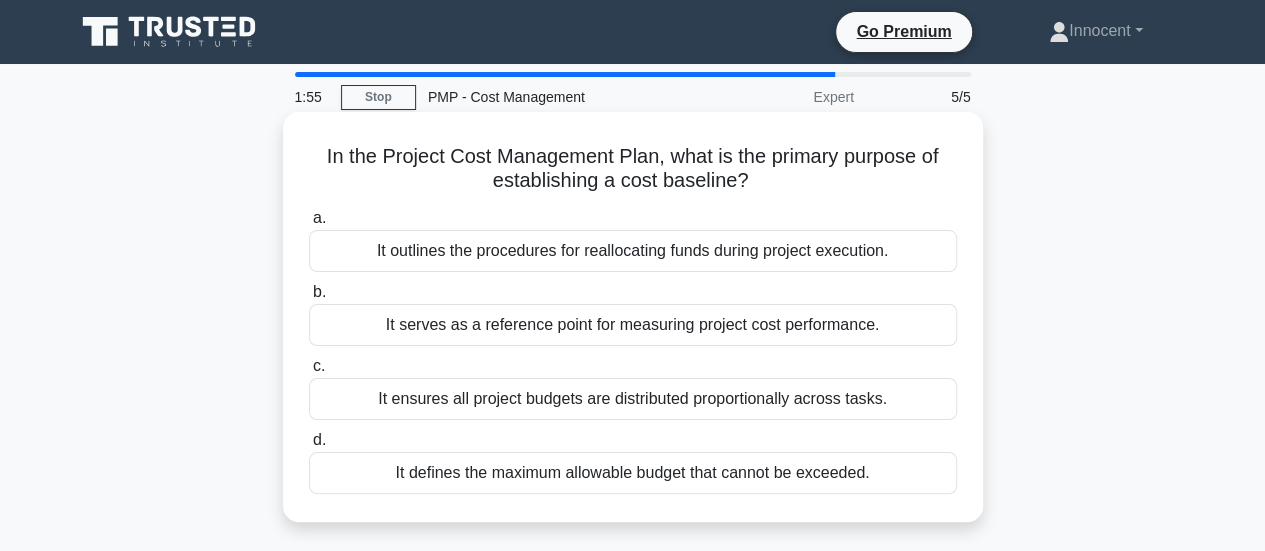 click on "It serves as a reference point for measuring project cost performance." at bounding box center [633, 325] 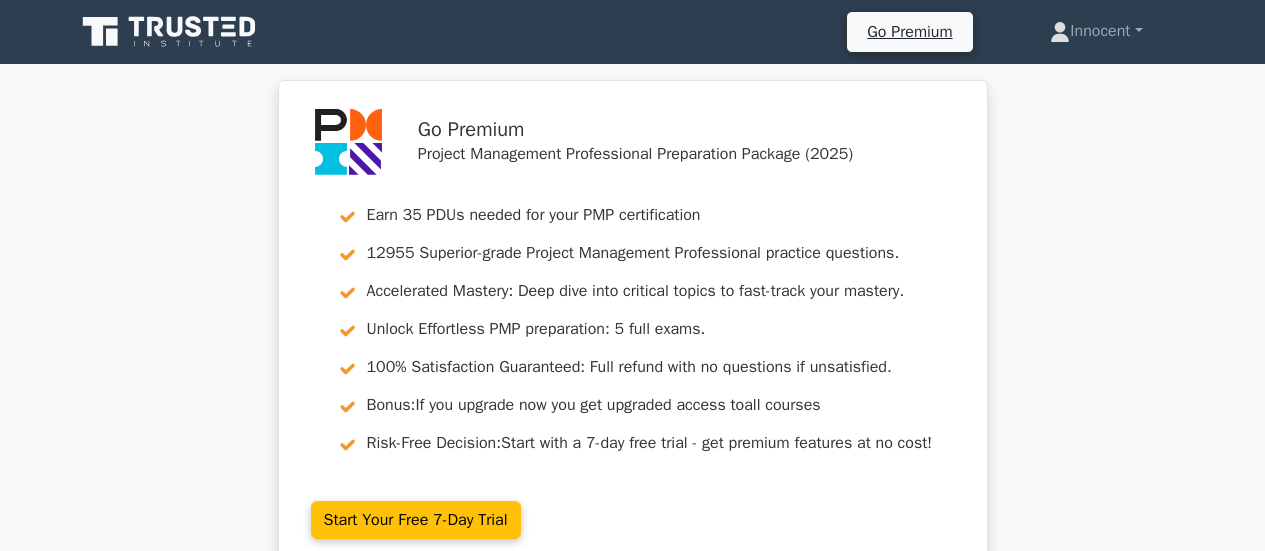 scroll, scrollTop: 0, scrollLeft: 0, axis: both 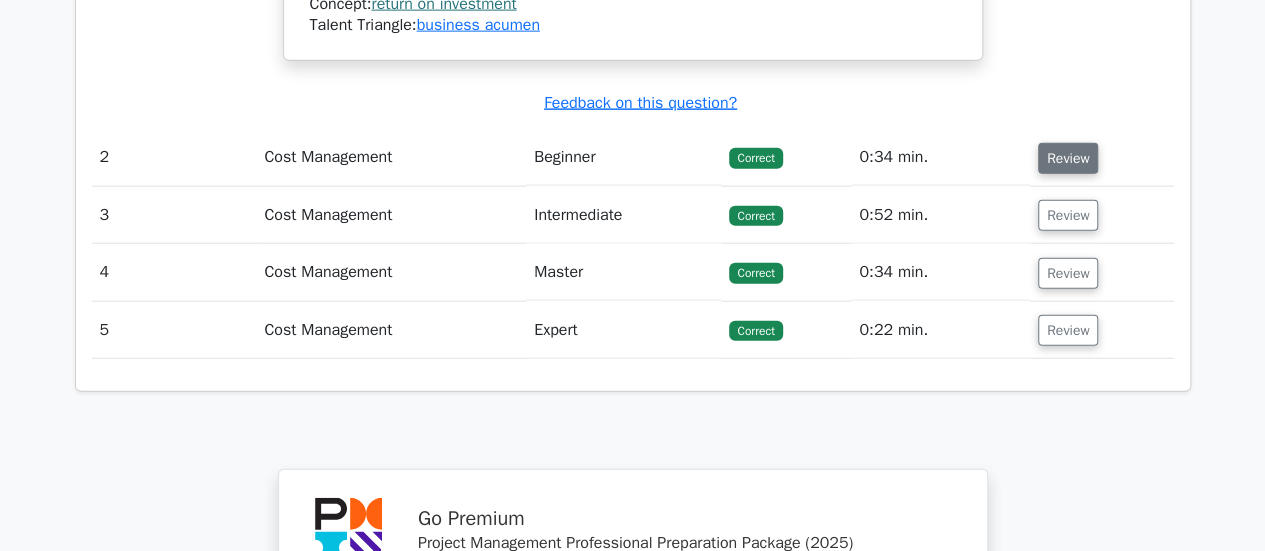 click on "Review" at bounding box center [1068, 158] 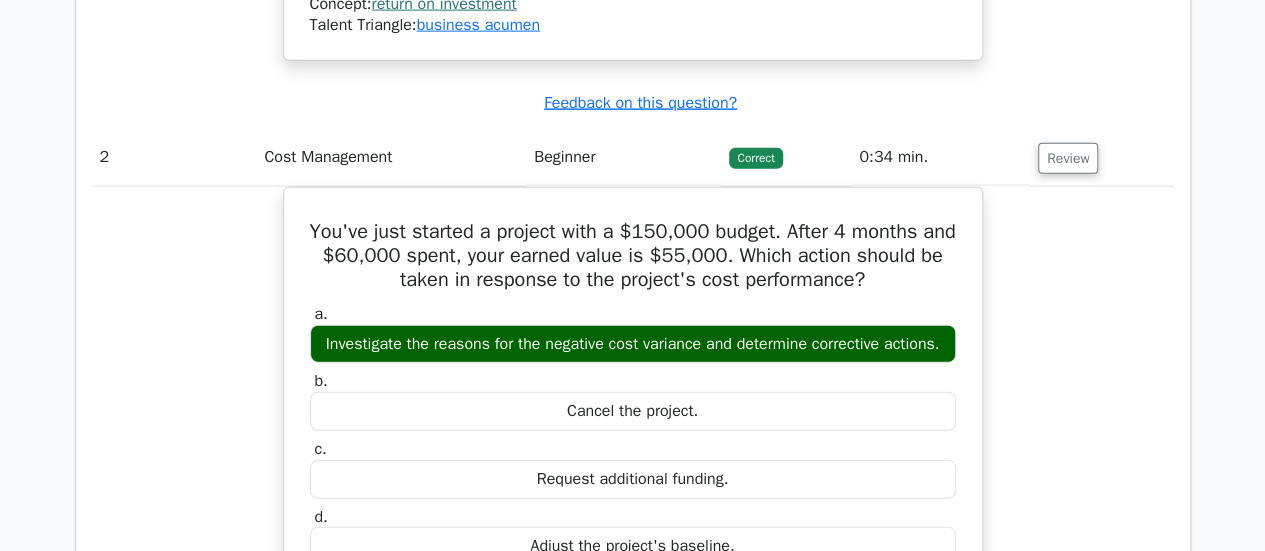 type 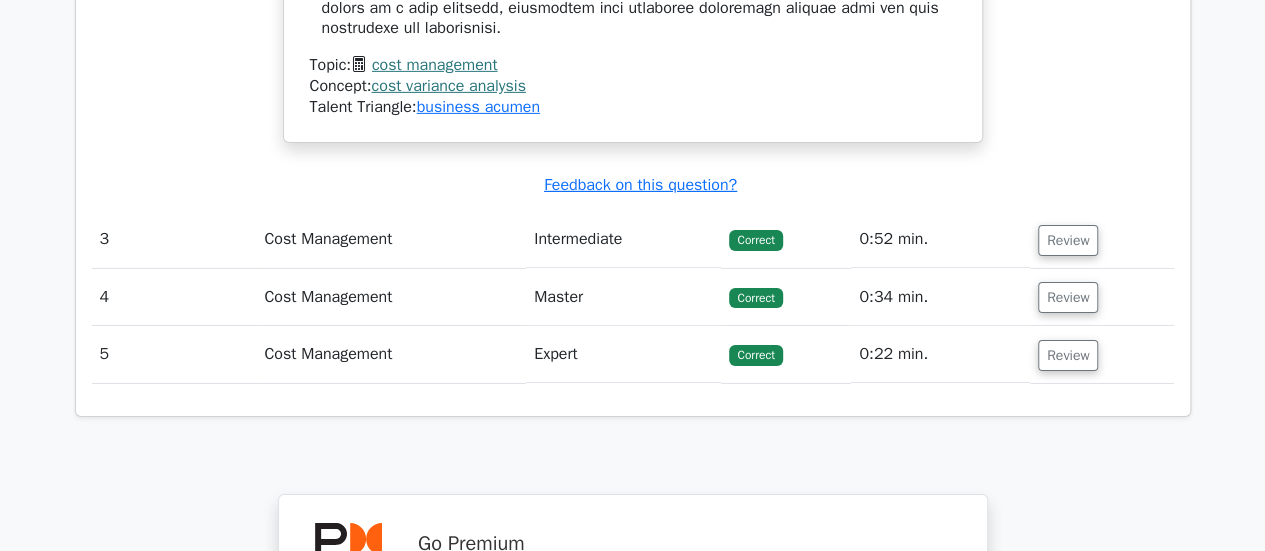 scroll, scrollTop: 3225, scrollLeft: 0, axis: vertical 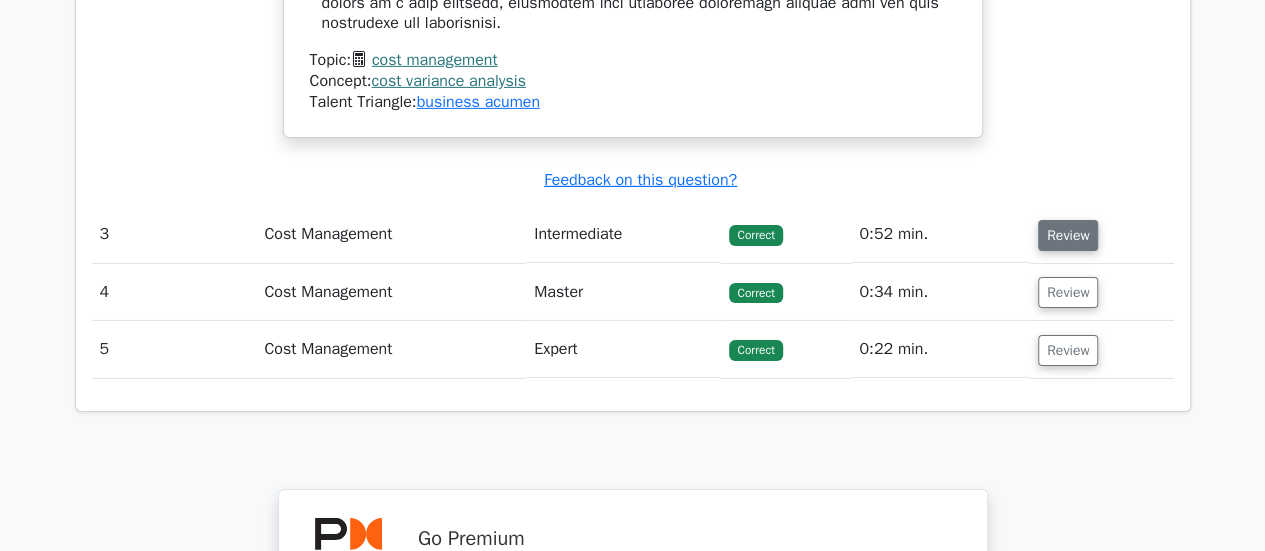 click on "Review" at bounding box center [1068, 235] 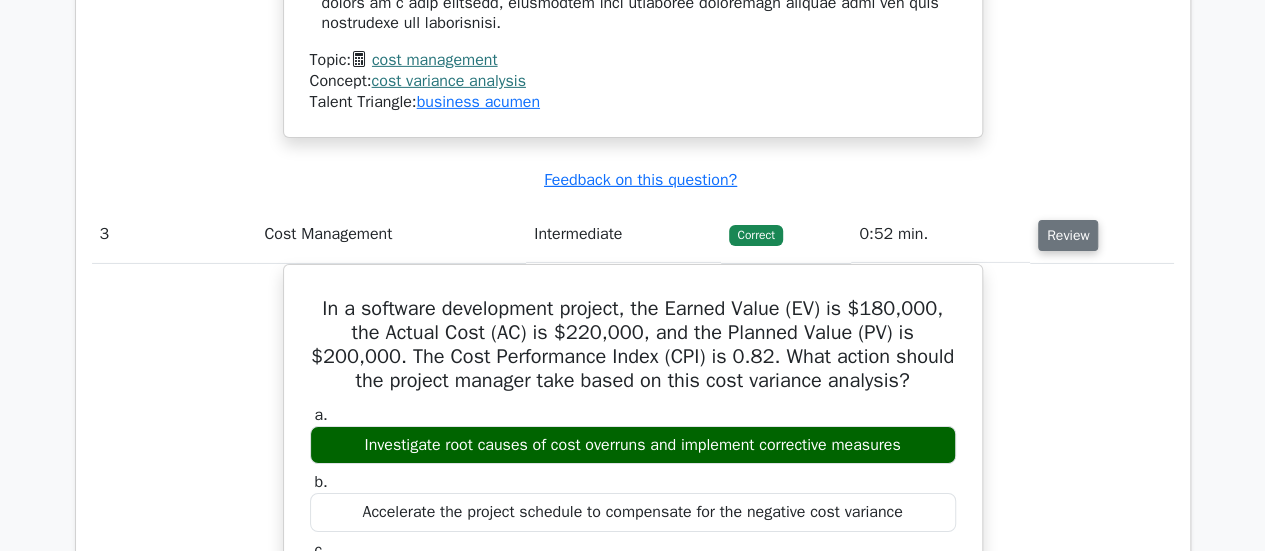 type 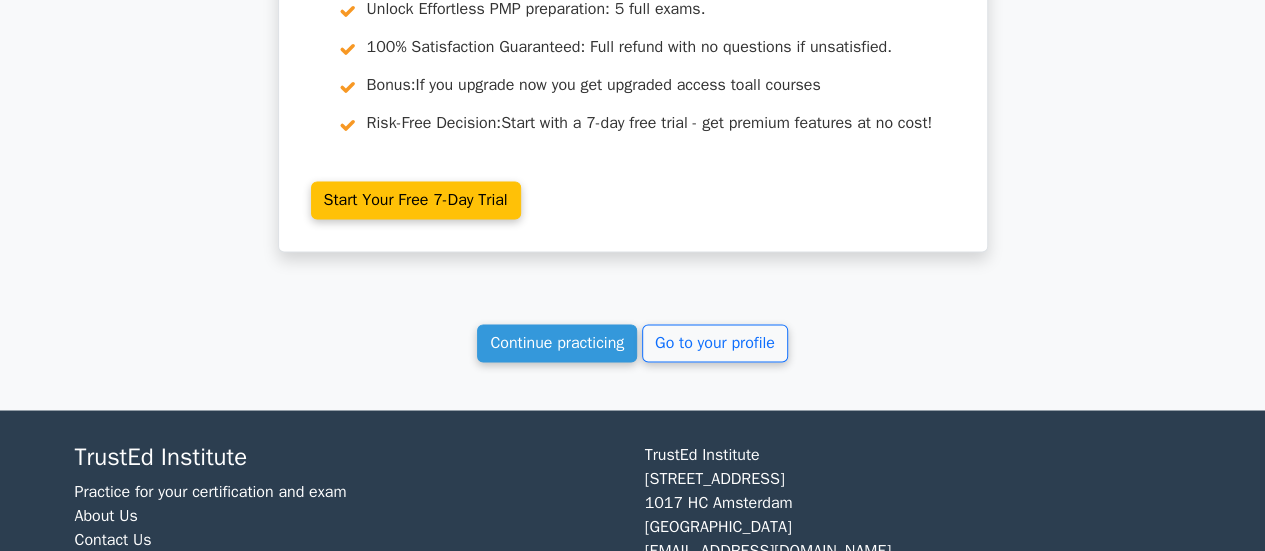 scroll, scrollTop: 5385, scrollLeft: 0, axis: vertical 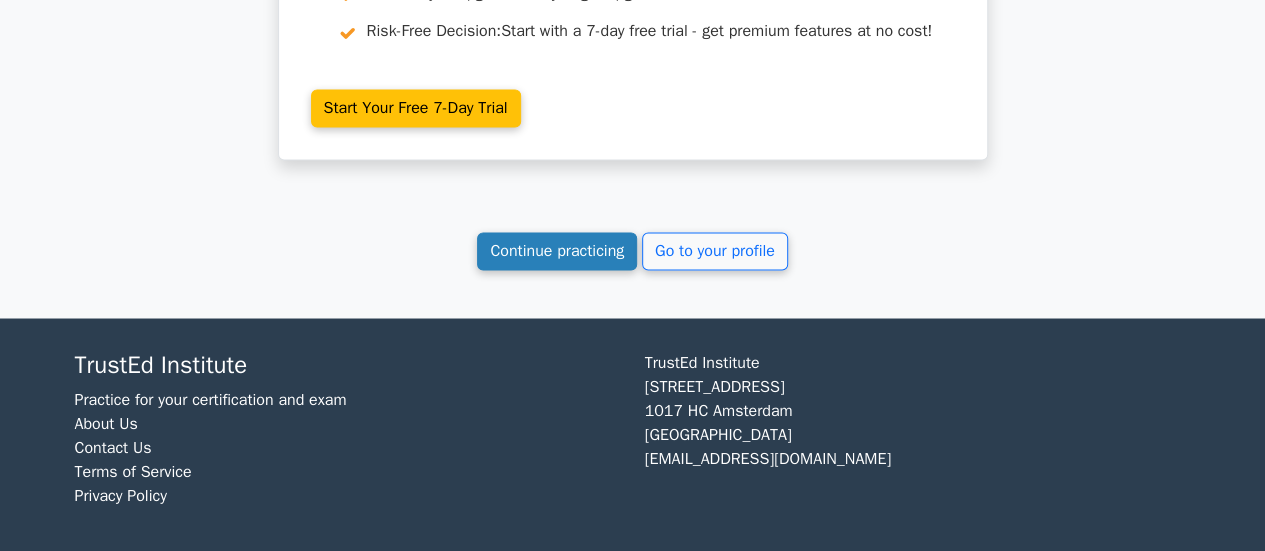 click on "Continue practicing" at bounding box center (557, 251) 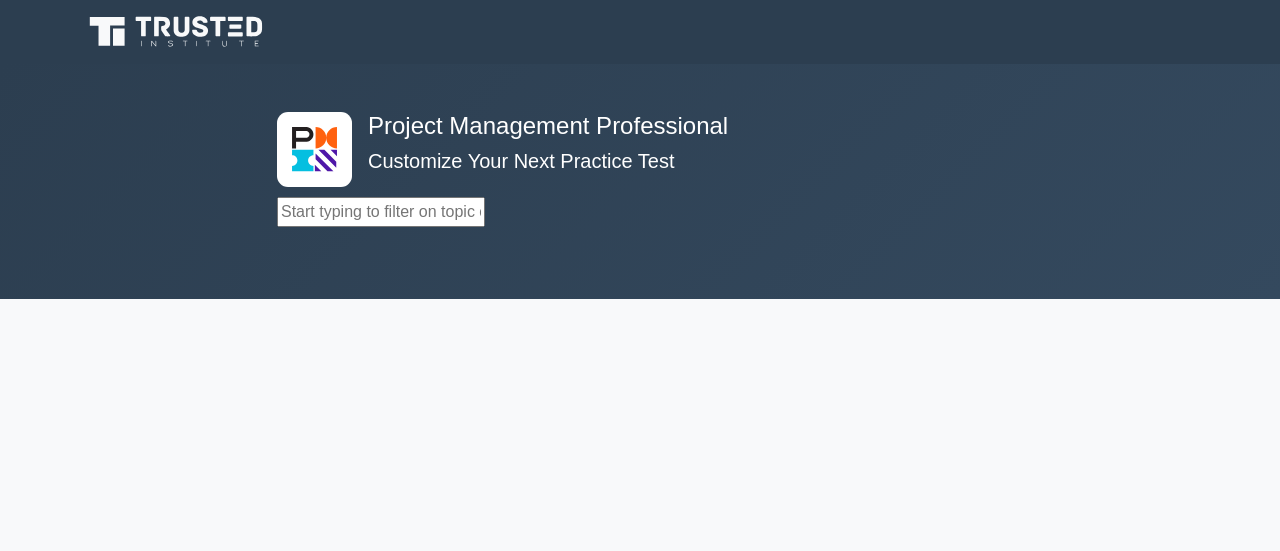 scroll, scrollTop: 0, scrollLeft: 0, axis: both 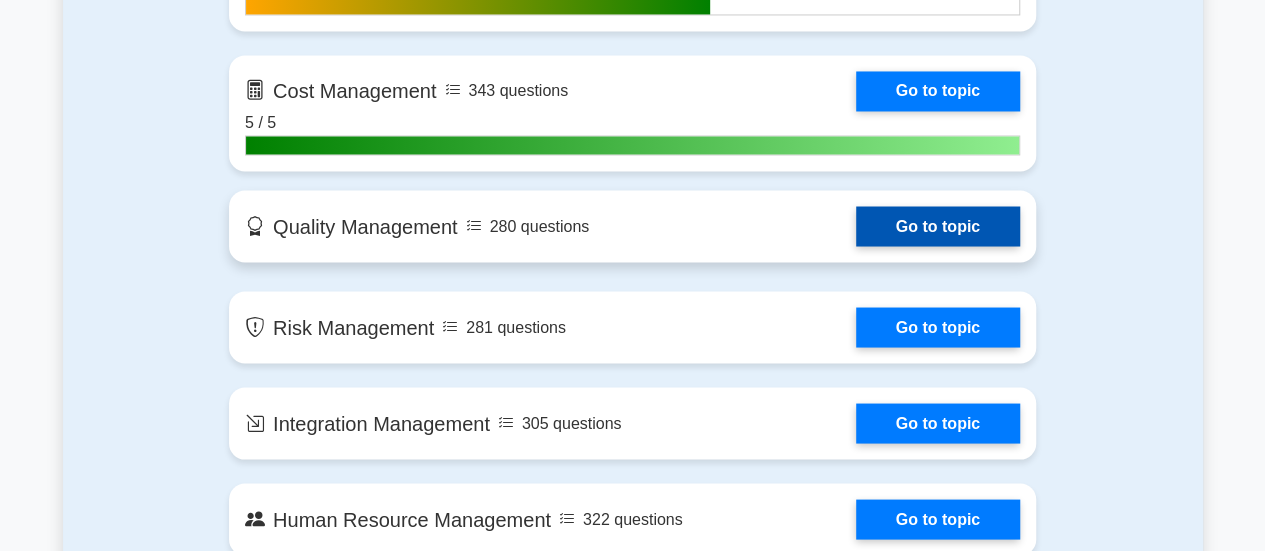 click on "Go to topic" at bounding box center [938, 226] 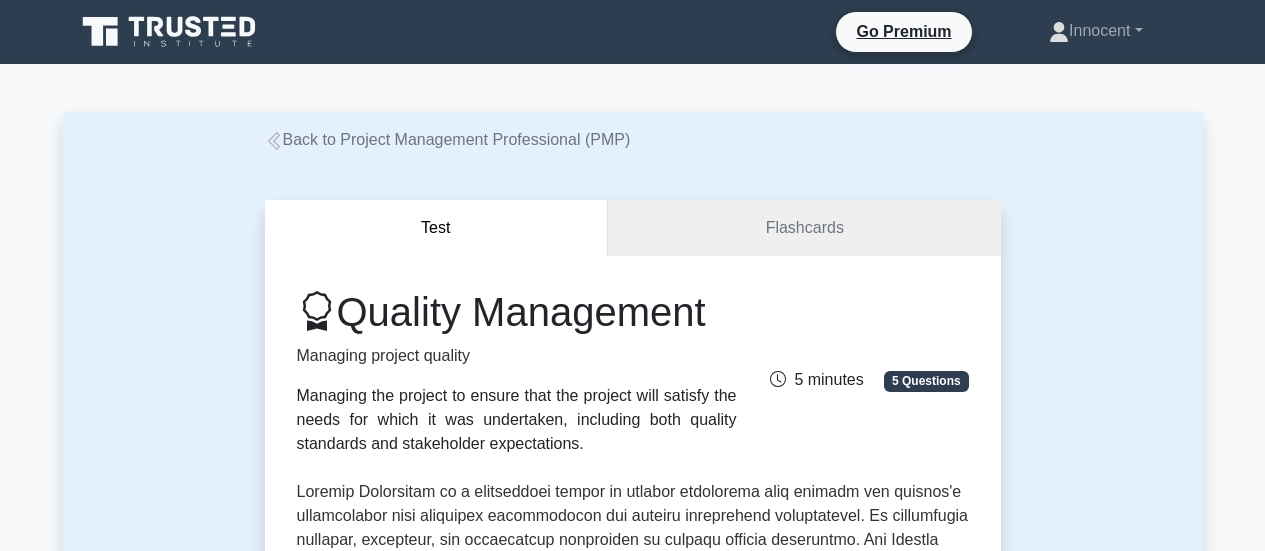 scroll, scrollTop: 0, scrollLeft: 0, axis: both 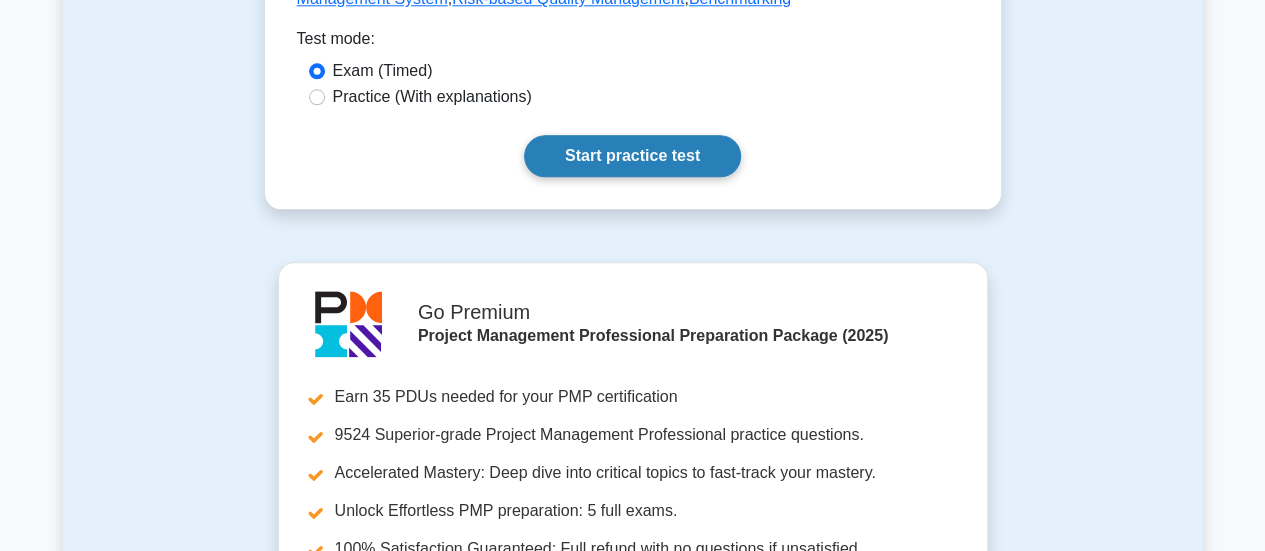click on "Start practice test" at bounding box center [632, 156] 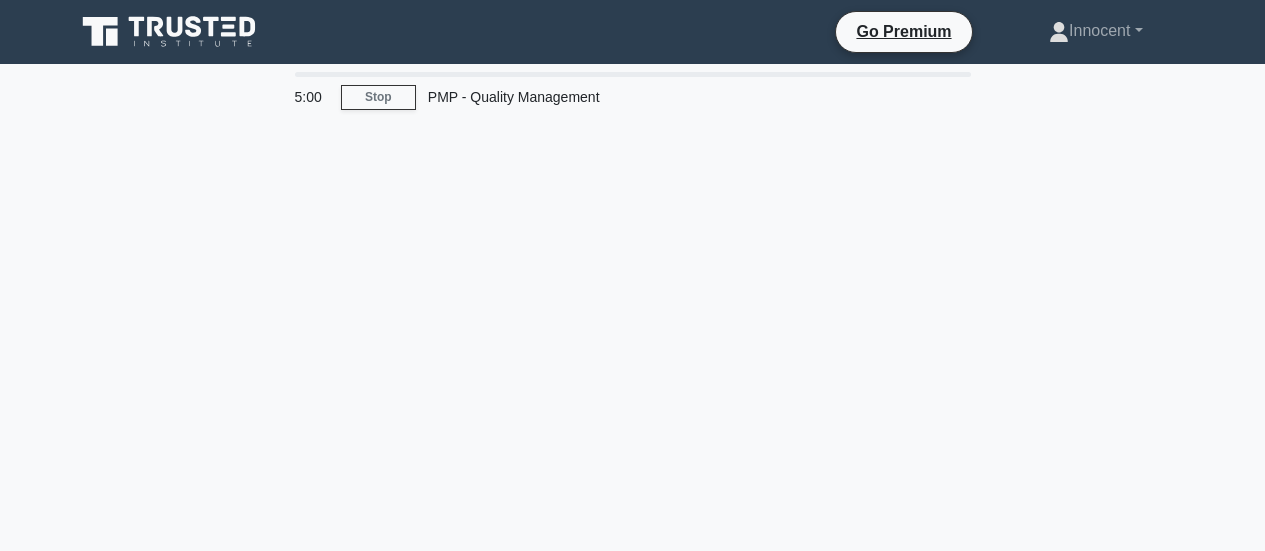 scroll, scrollTop: 0, scrollLeft: 0, axis: both 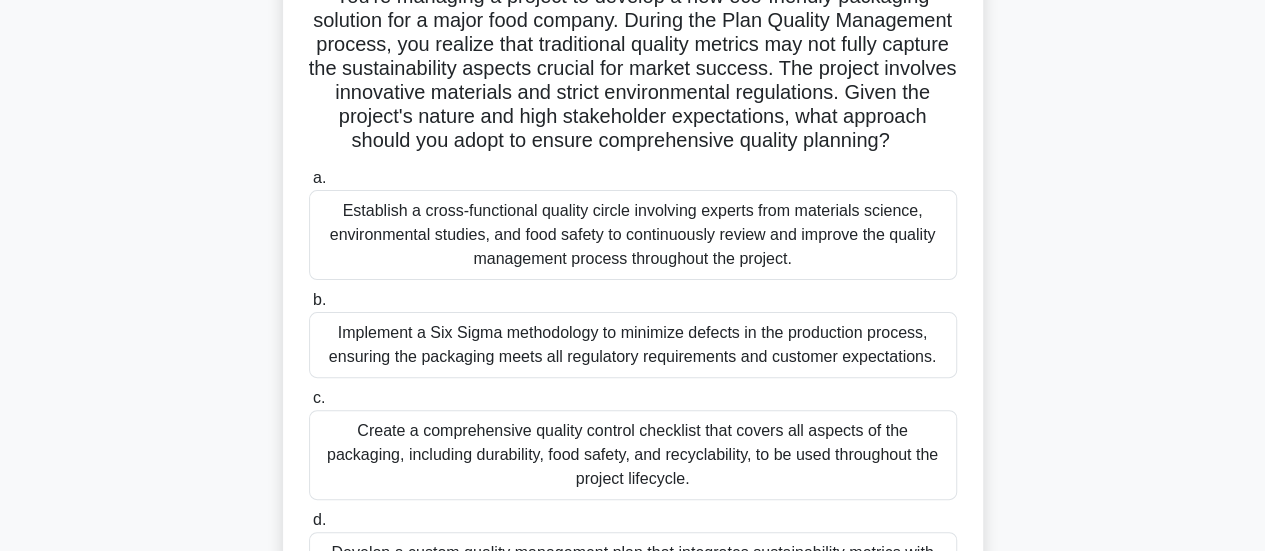 click on "Establish a cross-functional quality circle involving experts from materials science, environmental studies, and food safety to continuously review and improve the quality management process throughout the project." at bounding box center [633, 235] 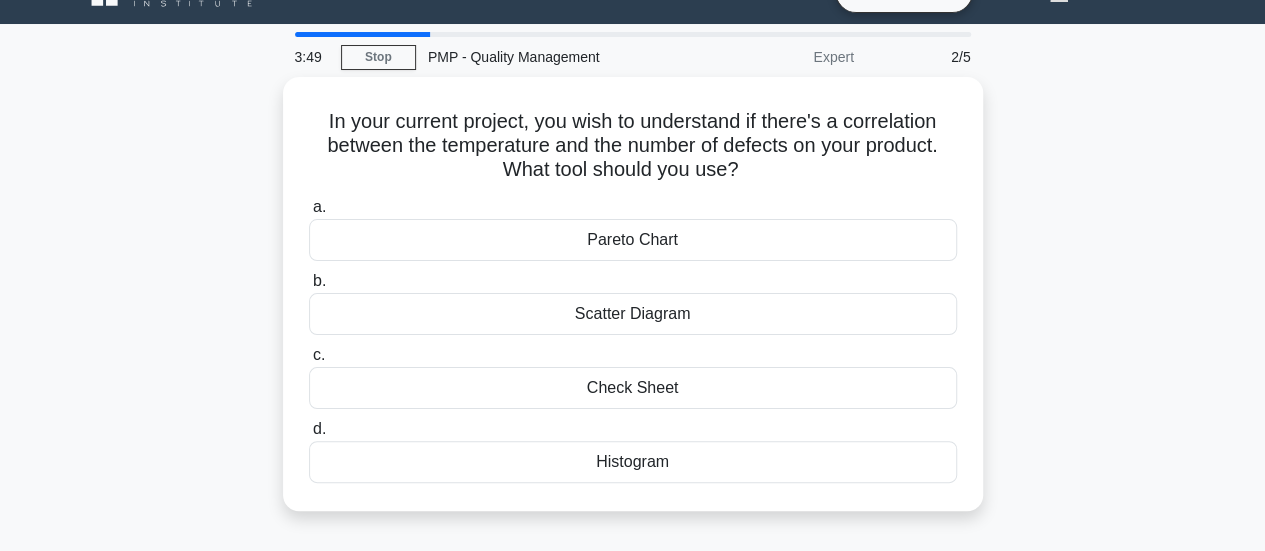 scroll, scrollTop: 0, scrollLeft: 0, axis: both 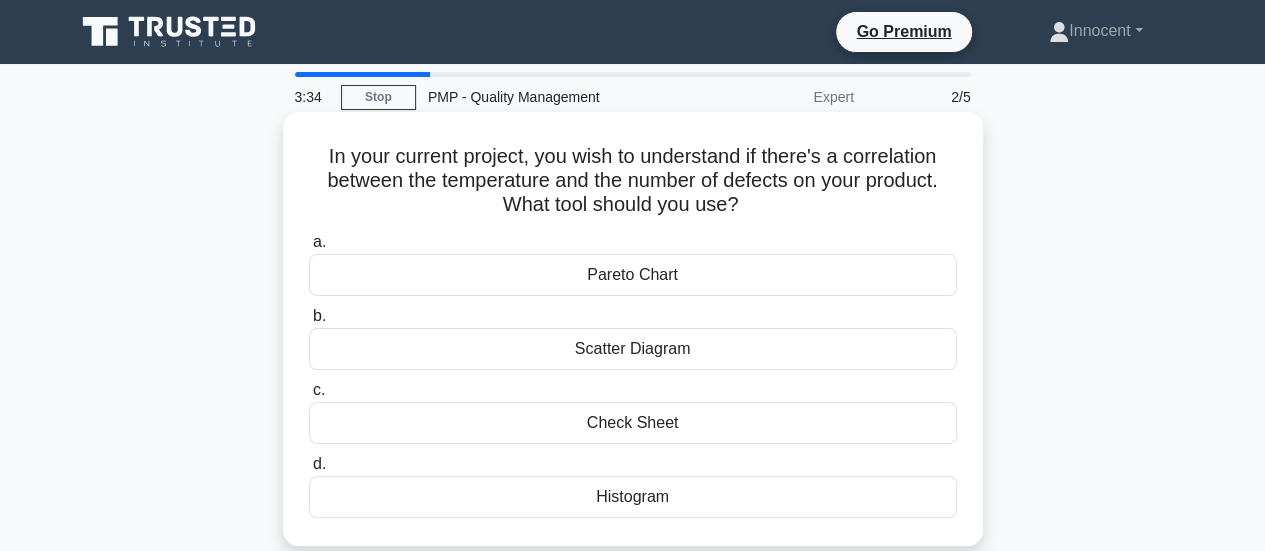 click on "Scatter Diagram" at bounding box center [633, 349] 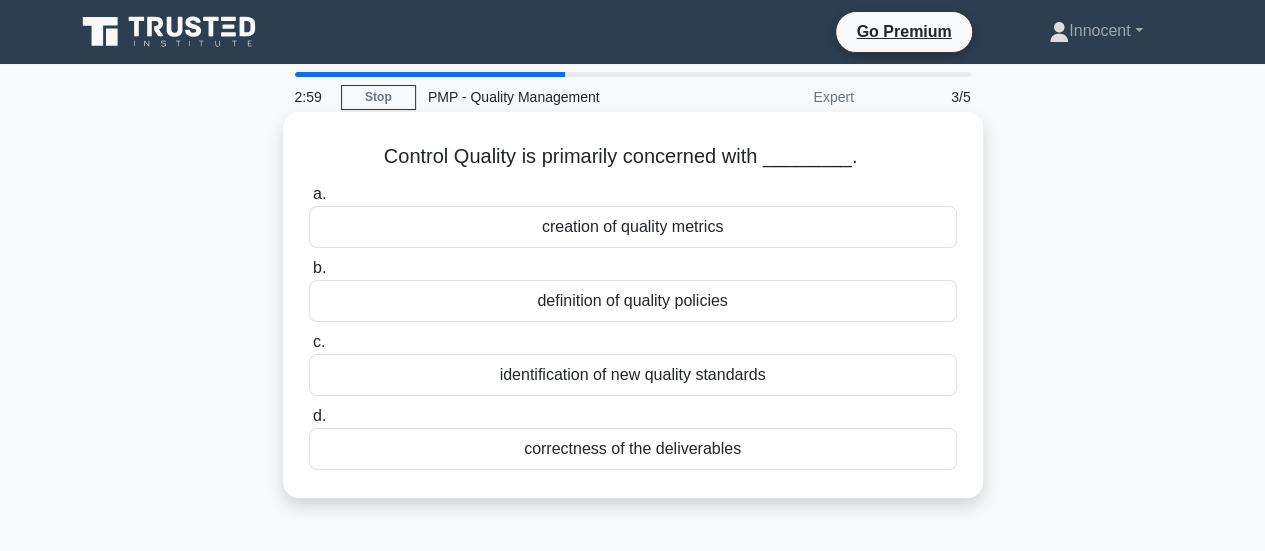 click on "correctness of the deliverables" at bounding box center (633, 449) 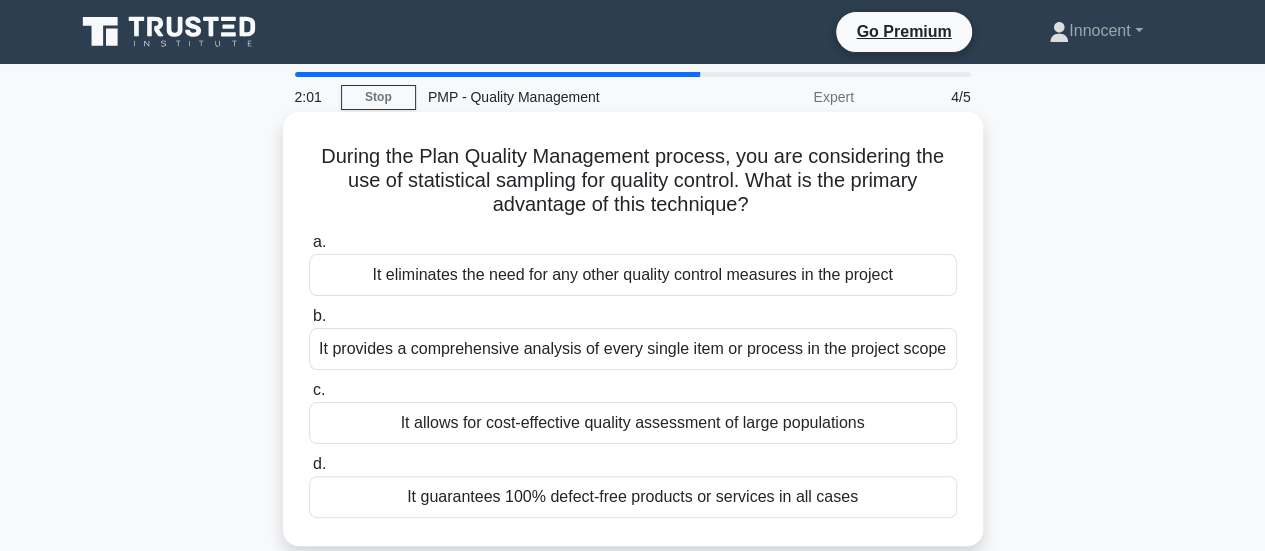 click on "It allows for cost-effective quality assessment of large populations" at bounding box center (633, 423) 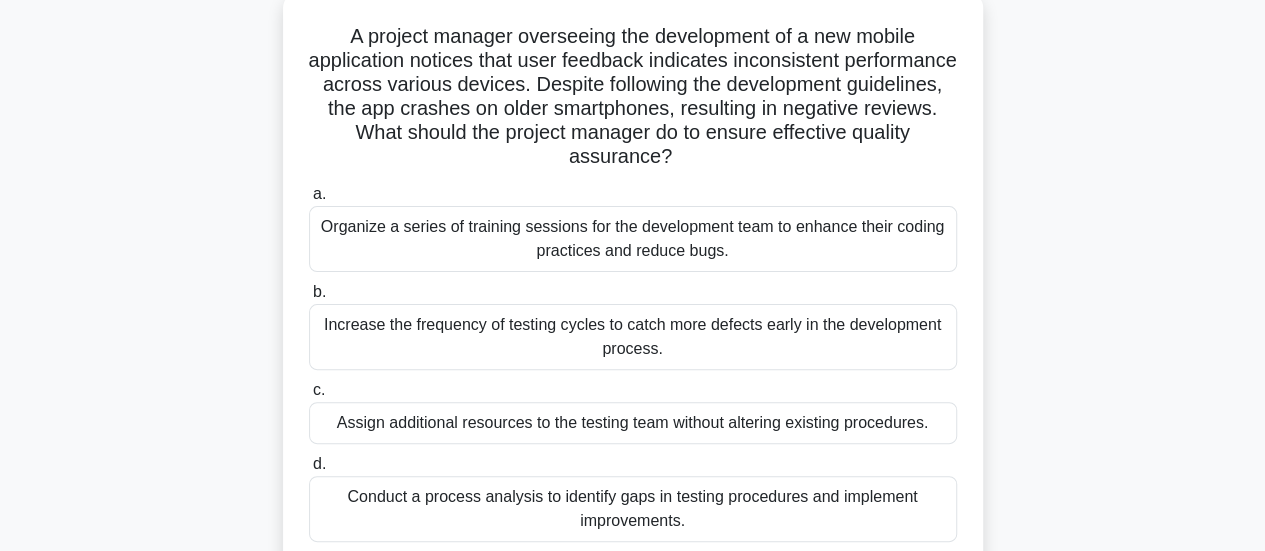 scroll, scrollTop: 160, scrollLeft: 0, axis: vertical 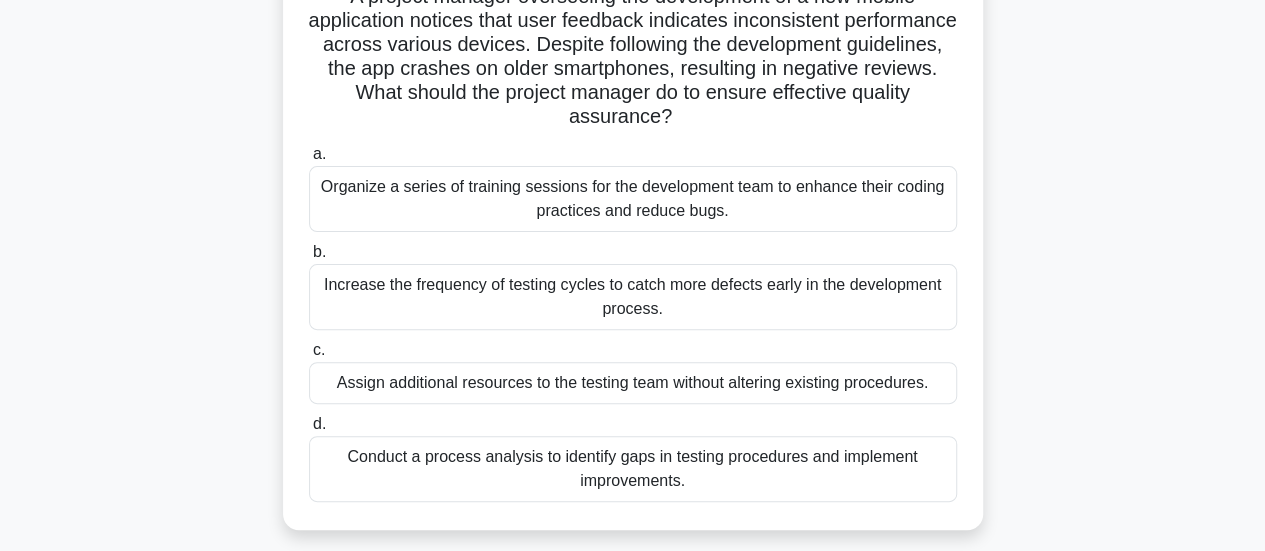 click on "Conduct a process analysis to identify gaps in testing procedures and implement improvements." at bounding box center (633, 469) 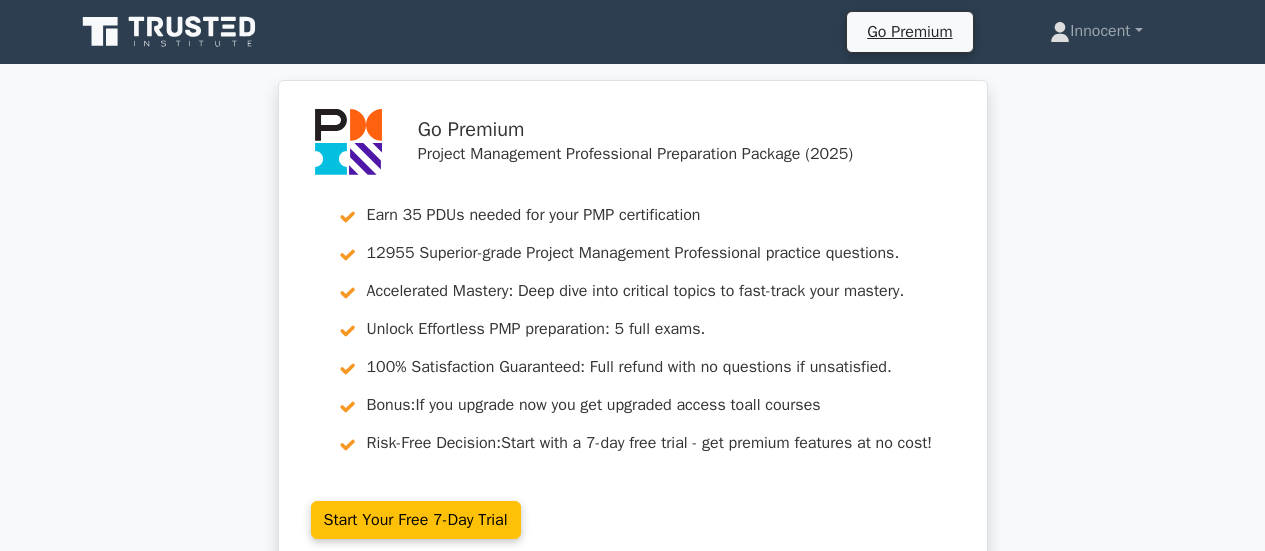 scroll, scrollTop: 0, scrollLeft: 0, axis: both 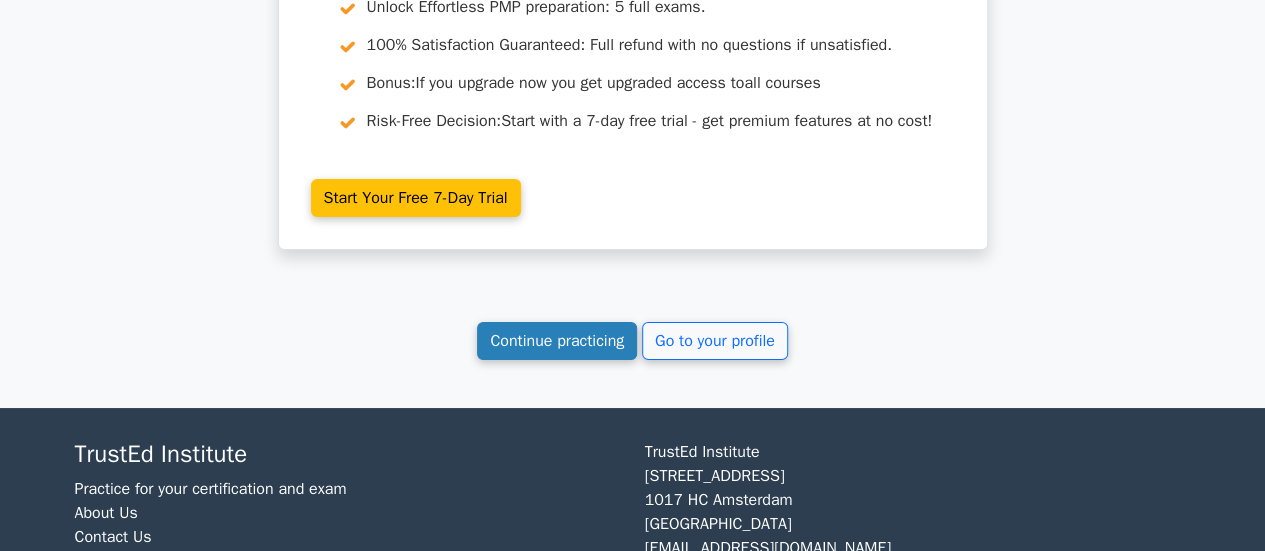 click on "Continue practicing" at bounding box center [557, 341] 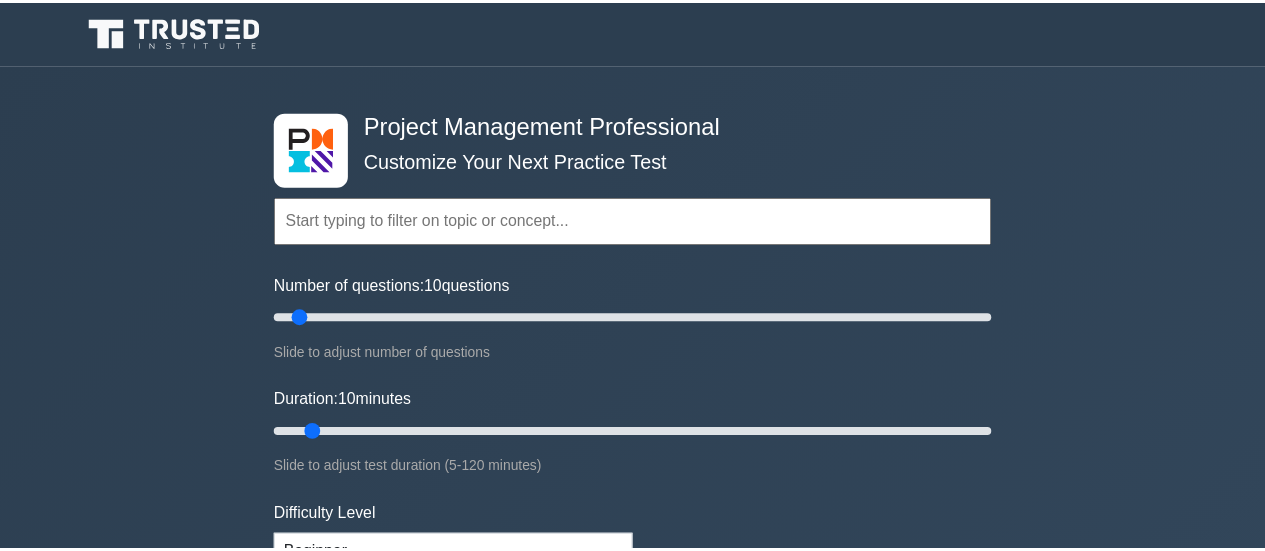 scroll, scrollTop: 0, scrollLeft: 0, axis: both 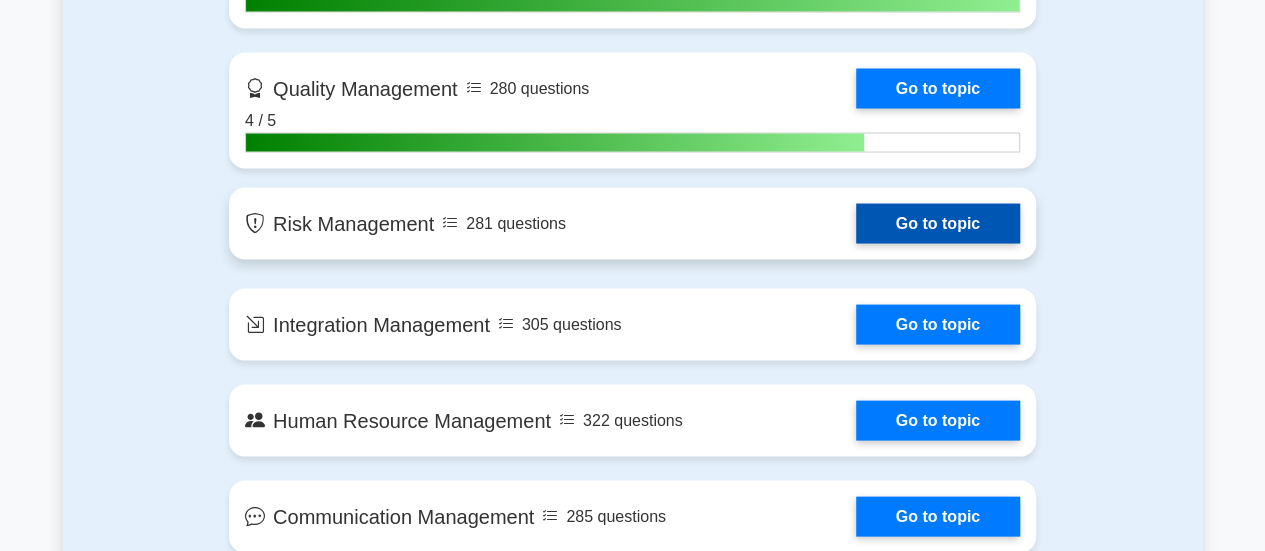 click on "Go to topic" at bounding box center (938, 223) 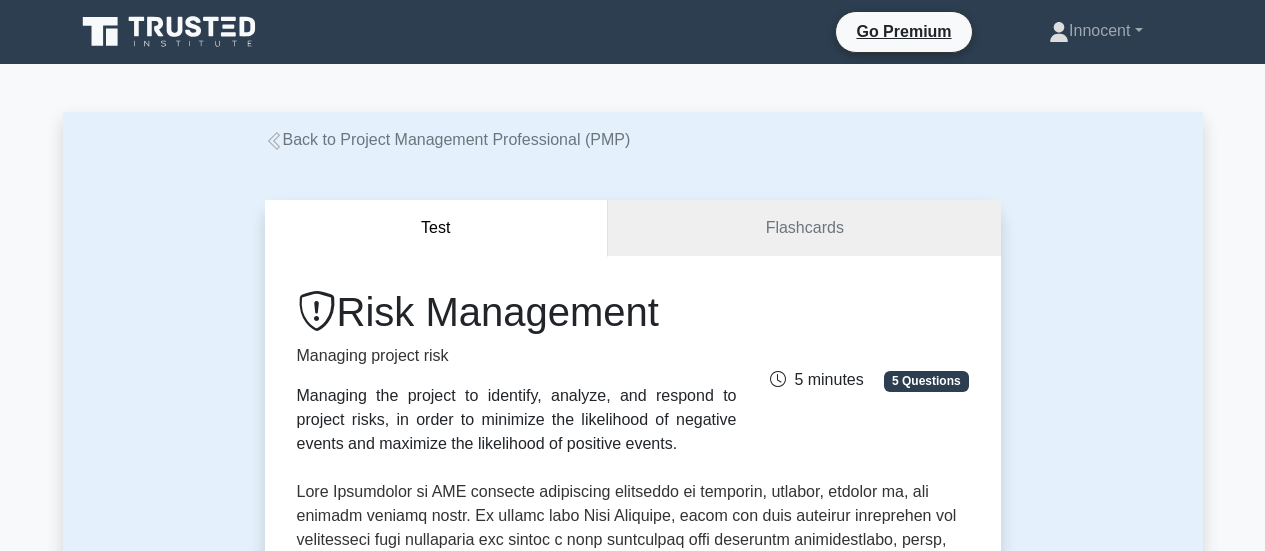 scroll, scrollTop: 0, scrollLeft: 0, axis: both 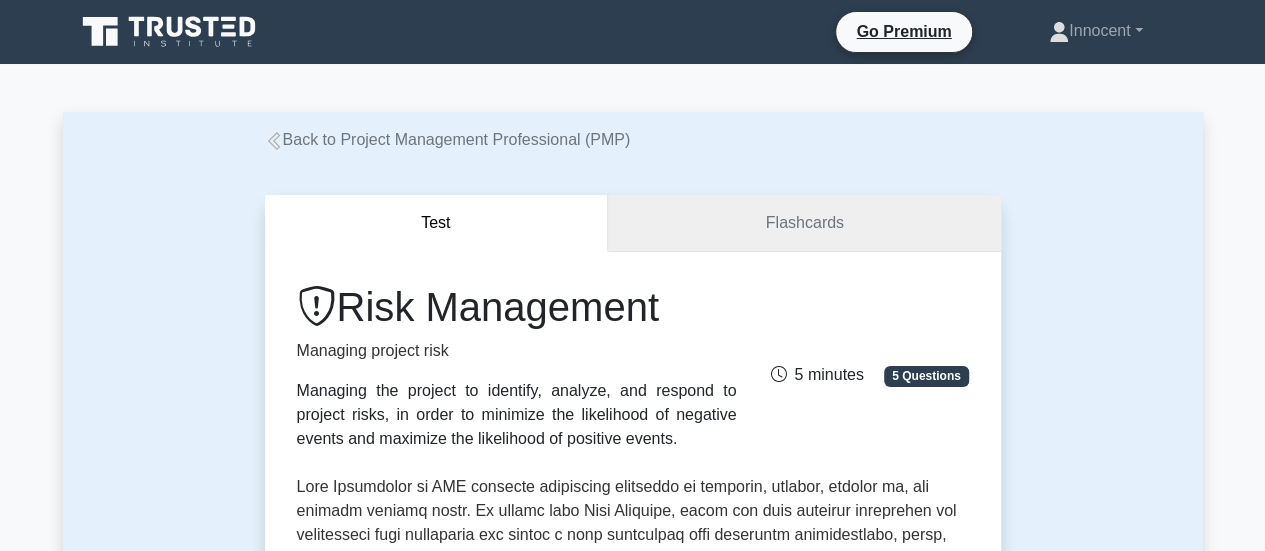 click on "Flashcards" at bounding box center [804, 223] 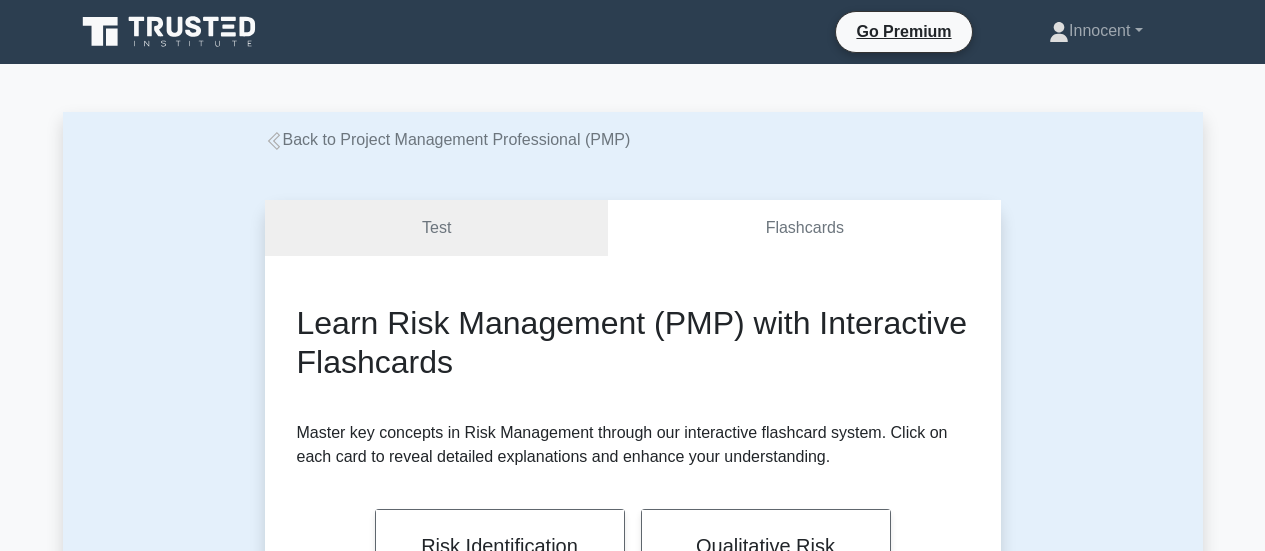 scroll, scrollTop: 0, scrollLeft: 0, axis: both 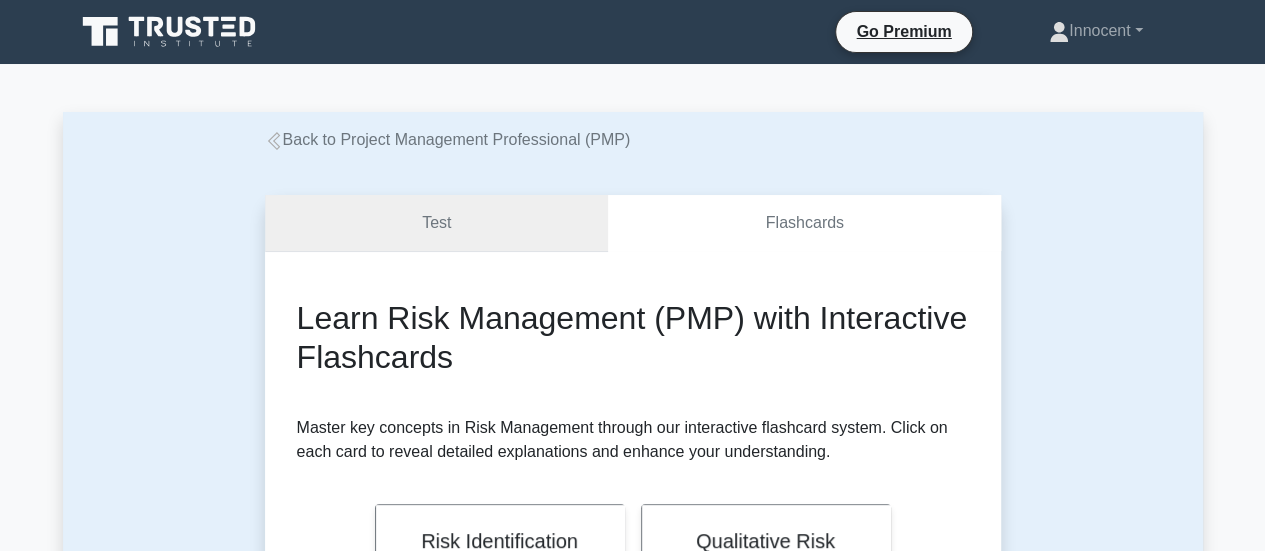 click on "Test" at bounding box center (437, 223) 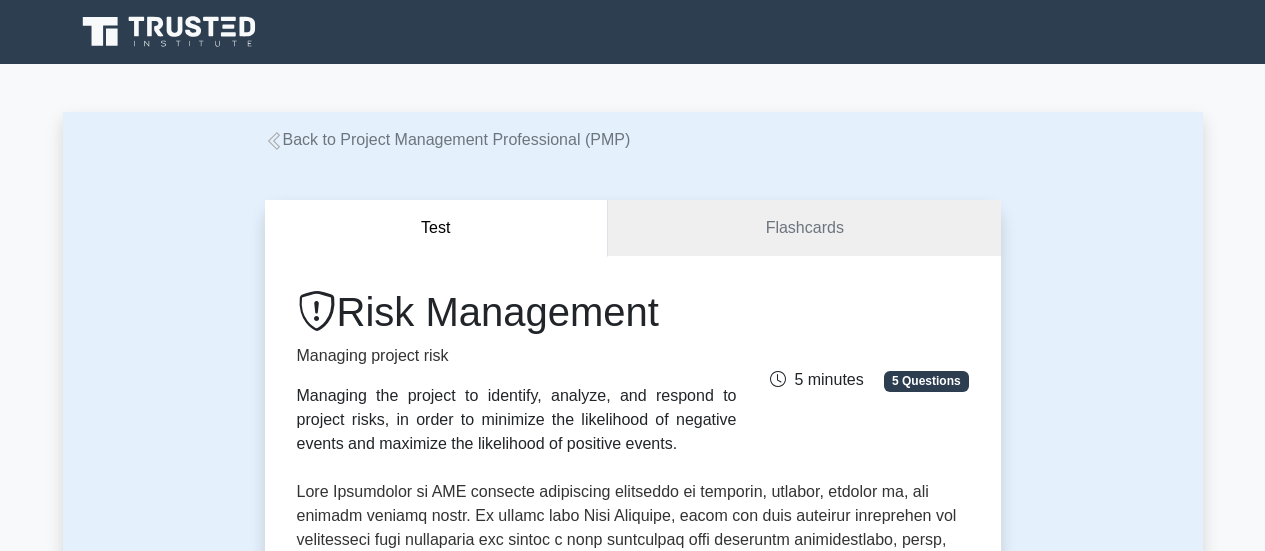 scroll, scrollTop: 0, scrollLeft: 0, axis: both 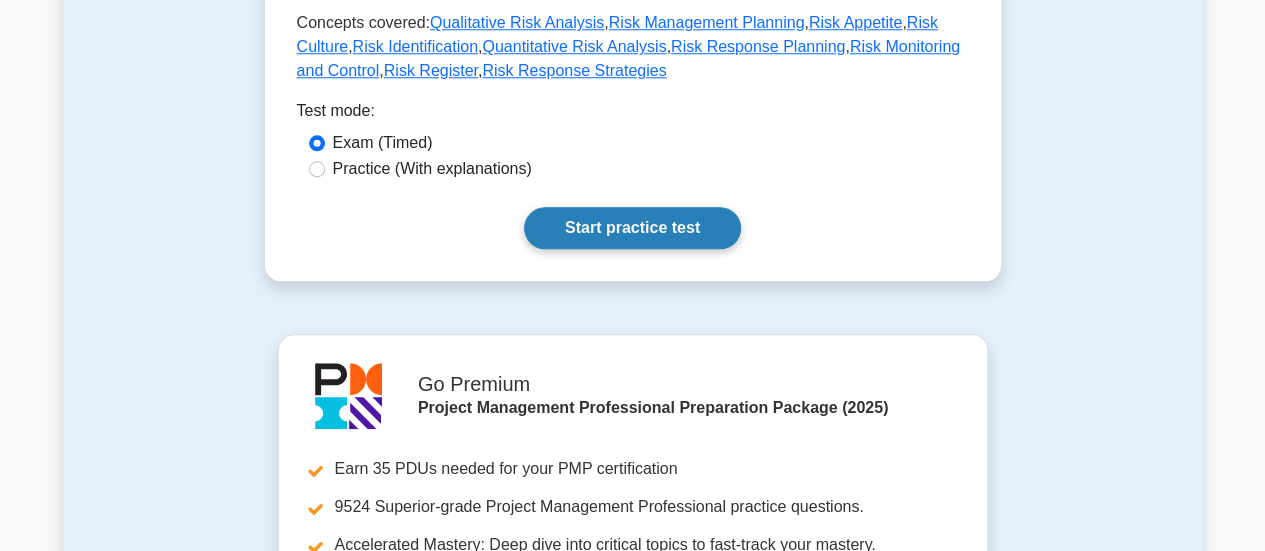 click on "Start practice test" at bounding box center [632, 228] 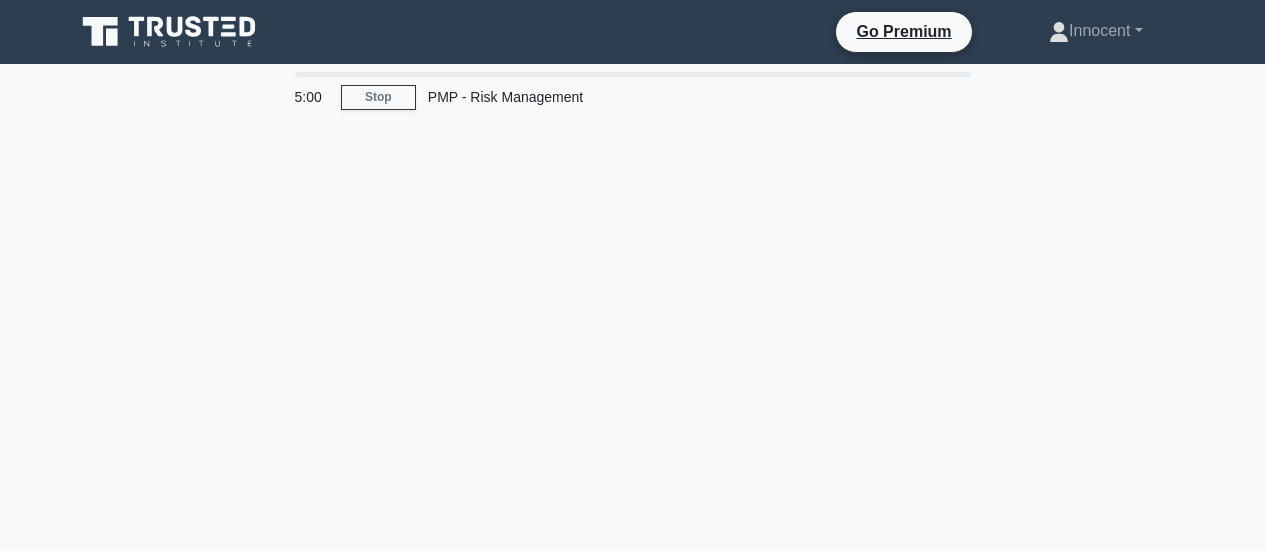scroll, scrollTop: 0, scrollLeft: 0, axis: both 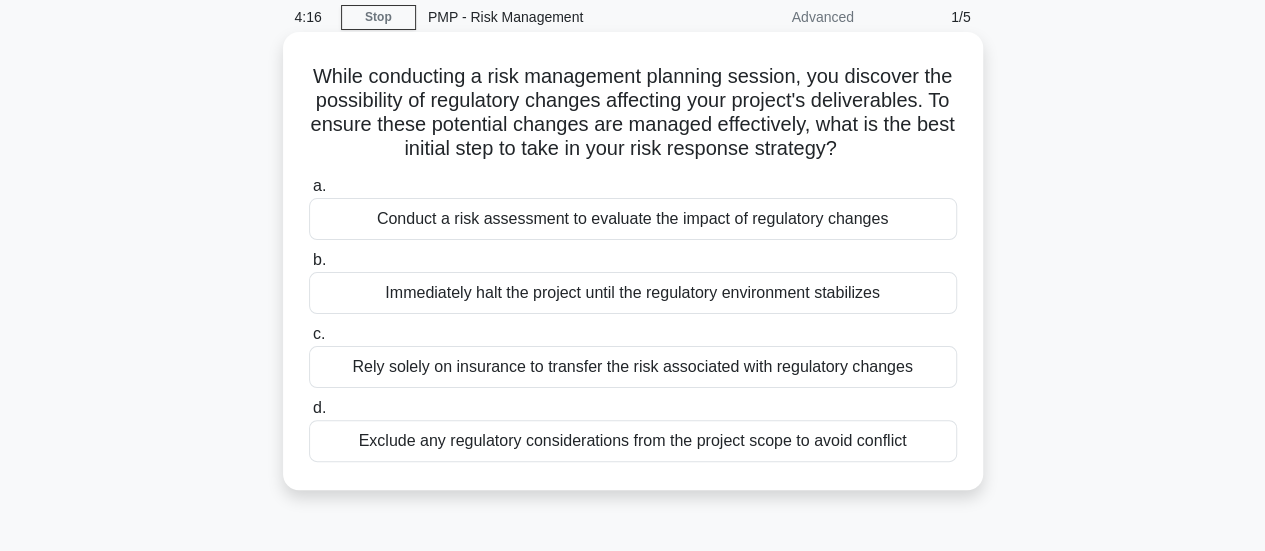 click on "Conduct a risk assessment to evaluate the impact of regulatory changes" at bounding box center [633, 219] 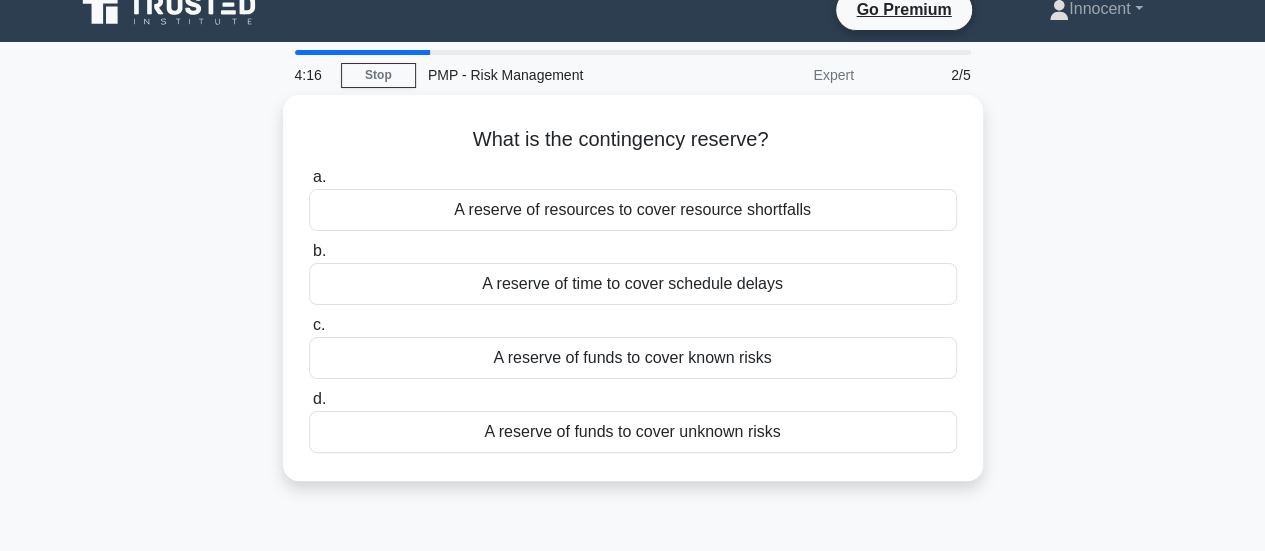 scroll, scrollTop: 0, scrollLeft: 0, axis: both 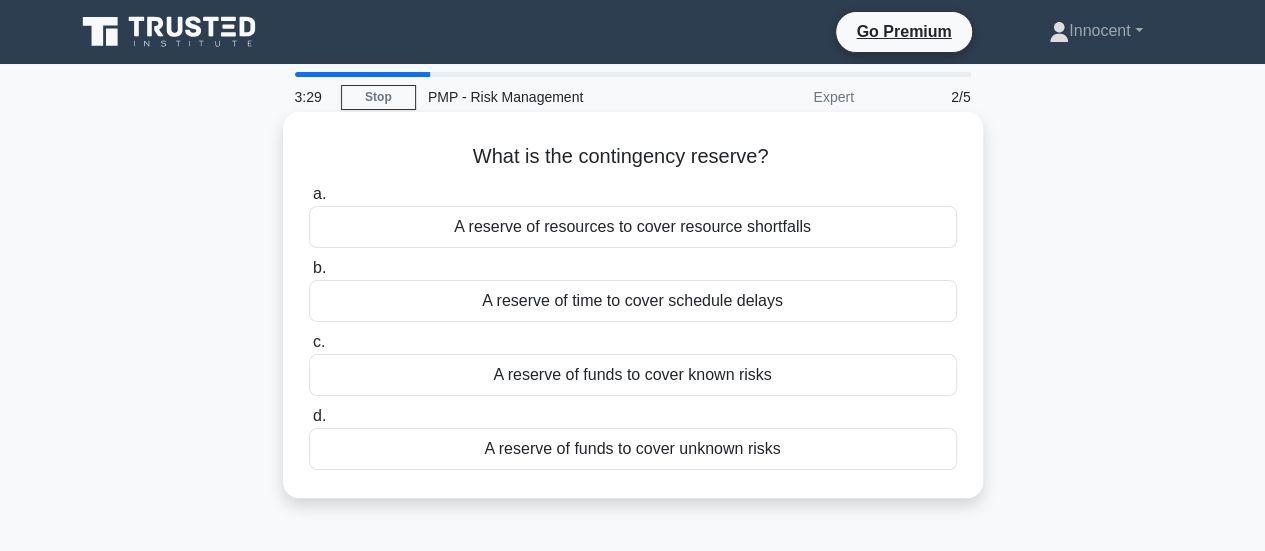 click on "A reserve of resources to cover resource shortfalls" at bounding box center (633, 227) 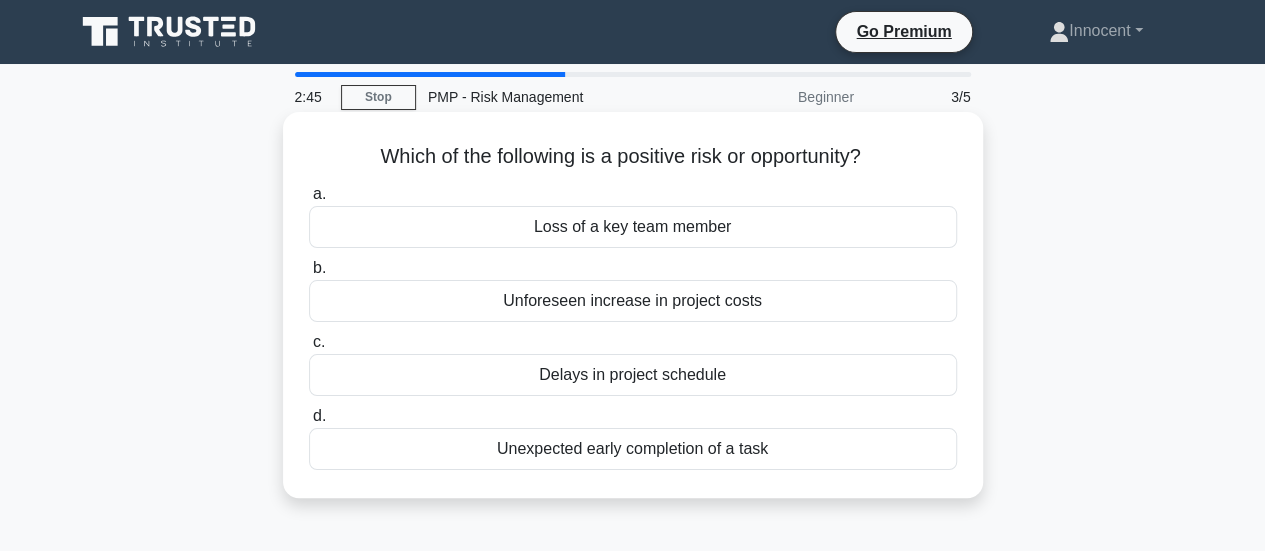 click on "Unexpected early completion of a task" at bounding box center [633, 449] 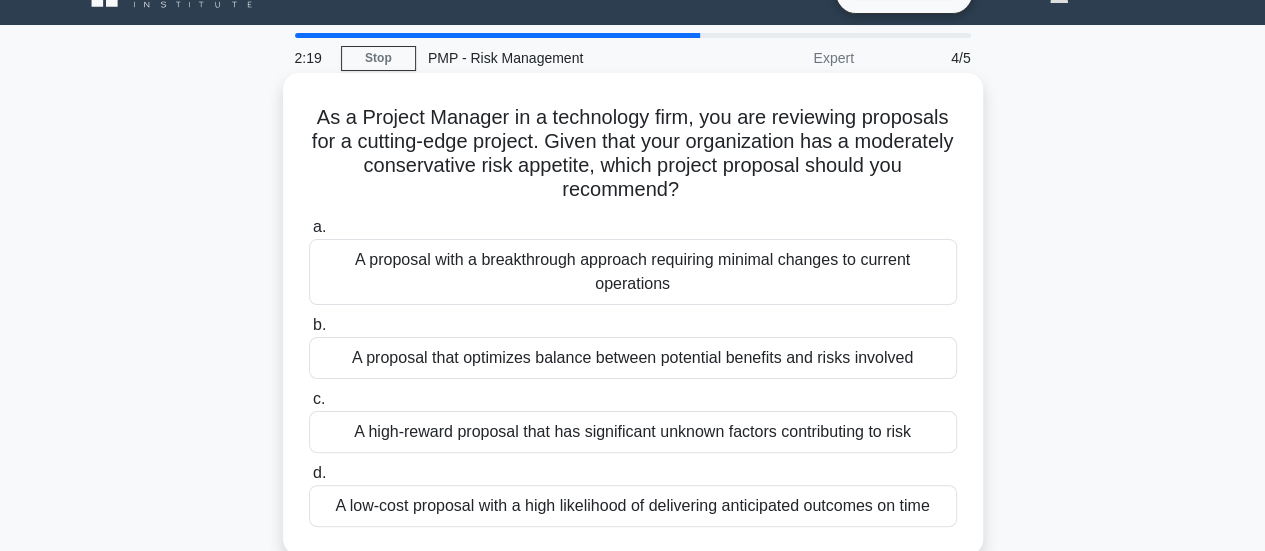 scroll, scrollTop: 40, scrollLeft: 0, axis: vertical 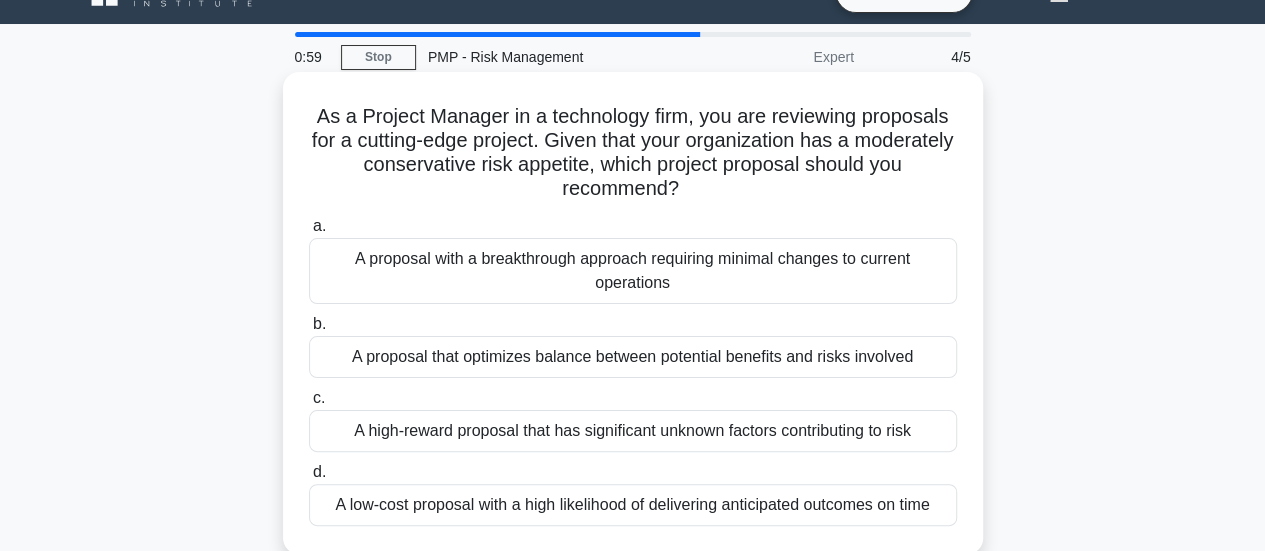 click on "A low-cost proposal with a high likelihood of delivering anticipated outcomes on time" at bounding box center [633, 505] 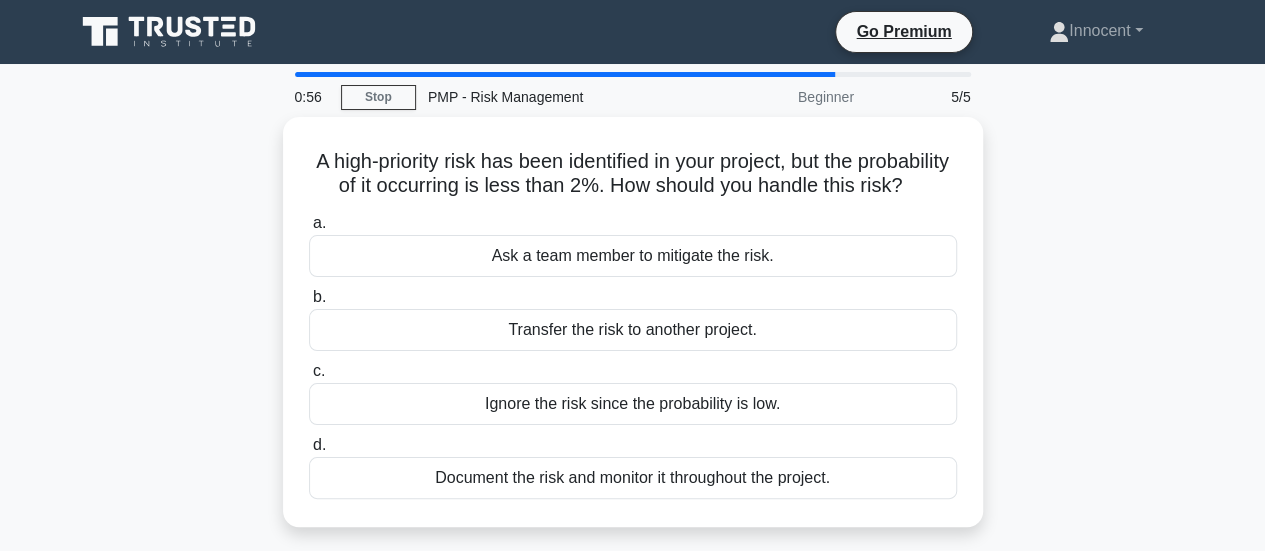 scroll, scrollTop: 0, scrollLeft: 0, axis: both 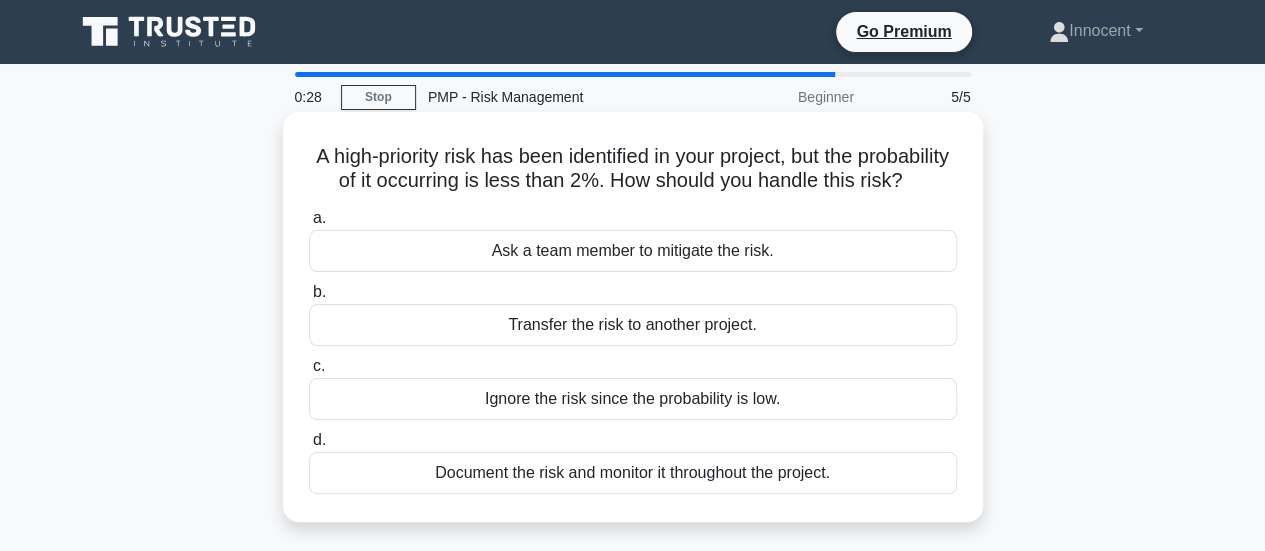 click on "Document the risk and monitor it throughout the project." at bounding box center [633, 473] 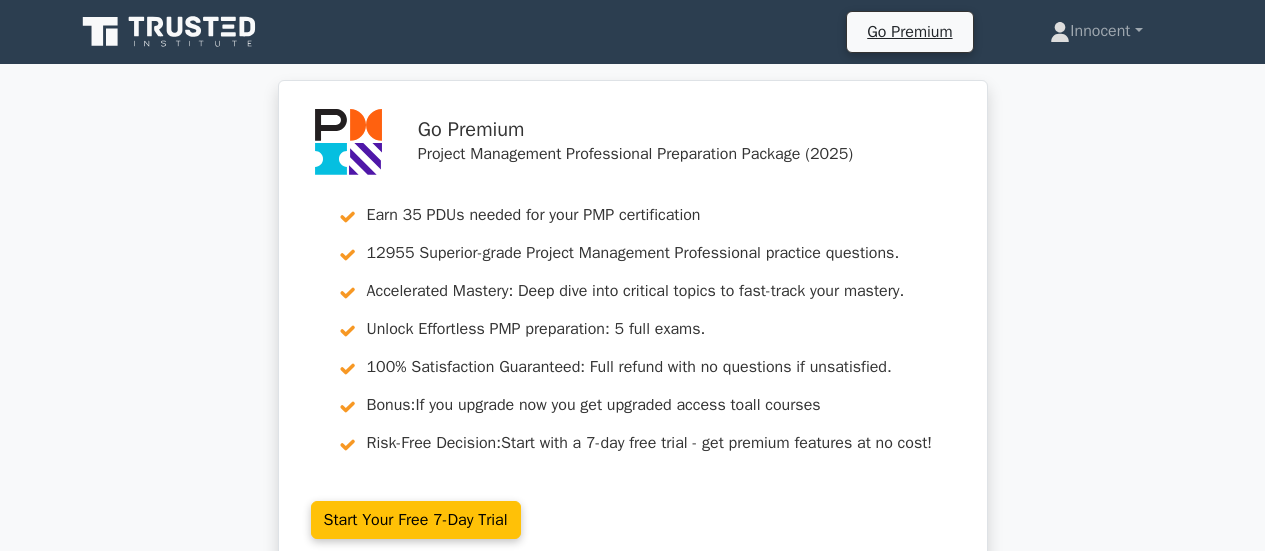 scroll, scrollTop: 0, scrollLeft: 0, axis: both 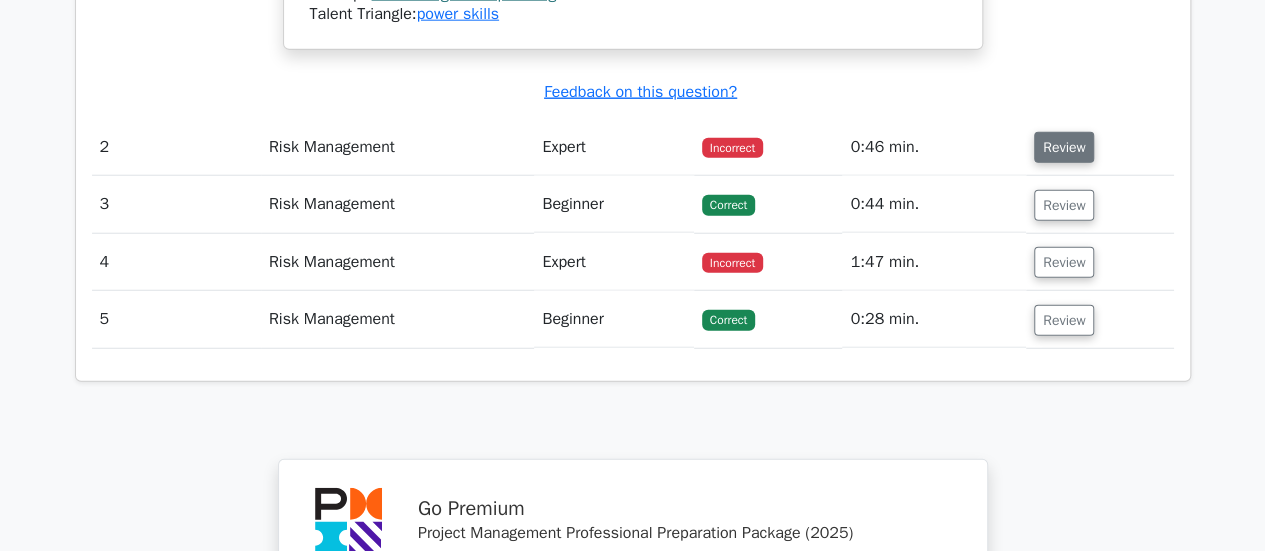 click on "Review" at bounding box center [1064, 147] 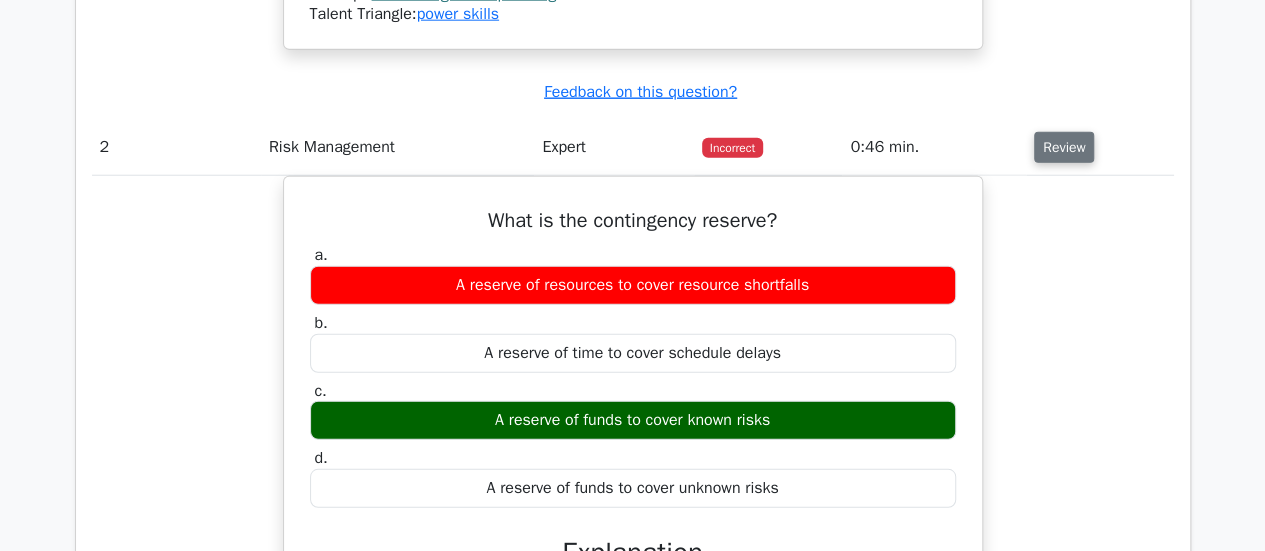 type 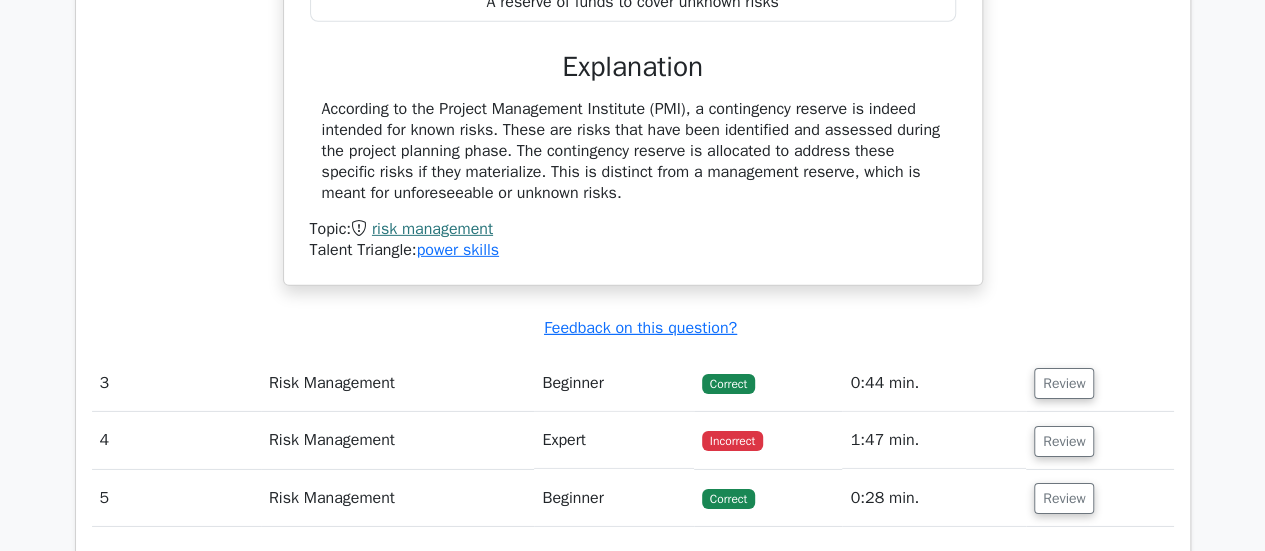scroll, scrollTop: 3085, scrollLeft: 0, axis: vertical 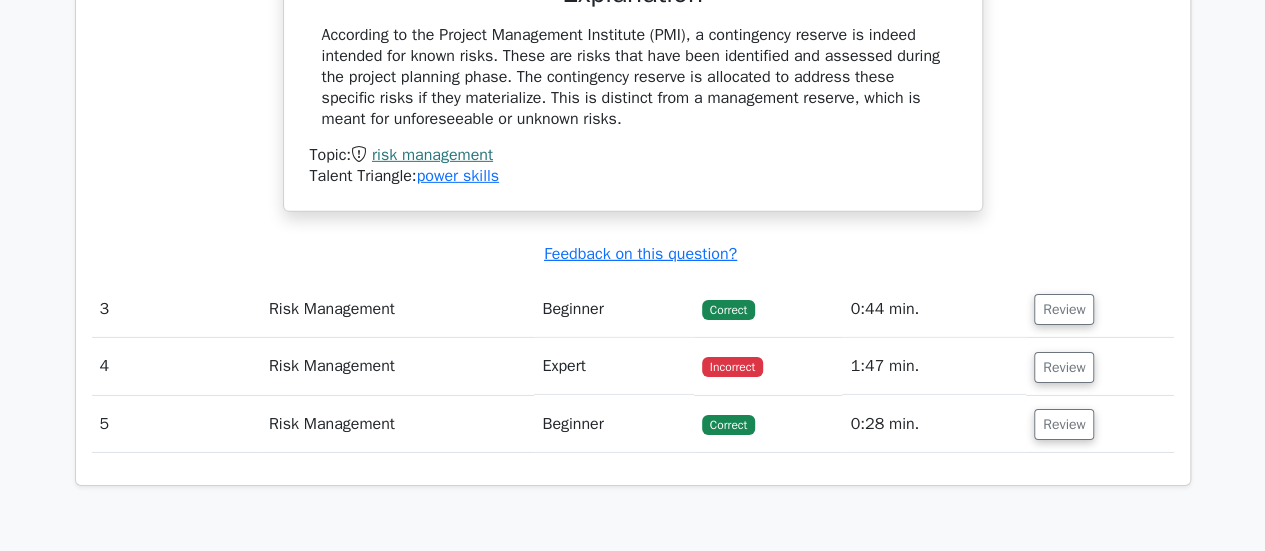 click on "Review" at bounding box center (1100, 309) 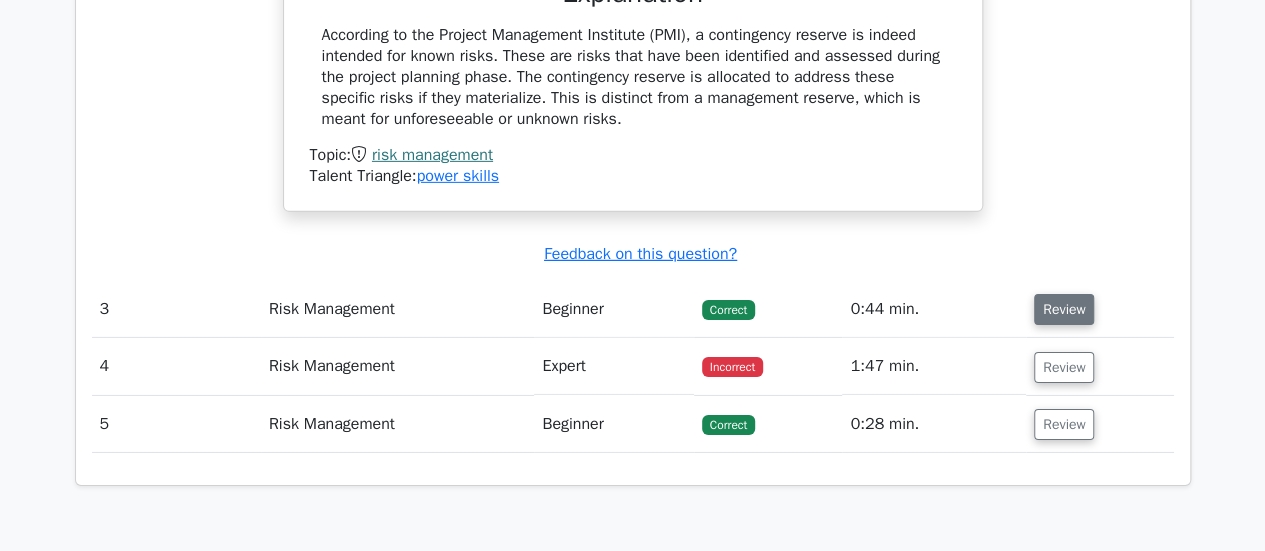click on "Review" at bounding box center [1064, 309] 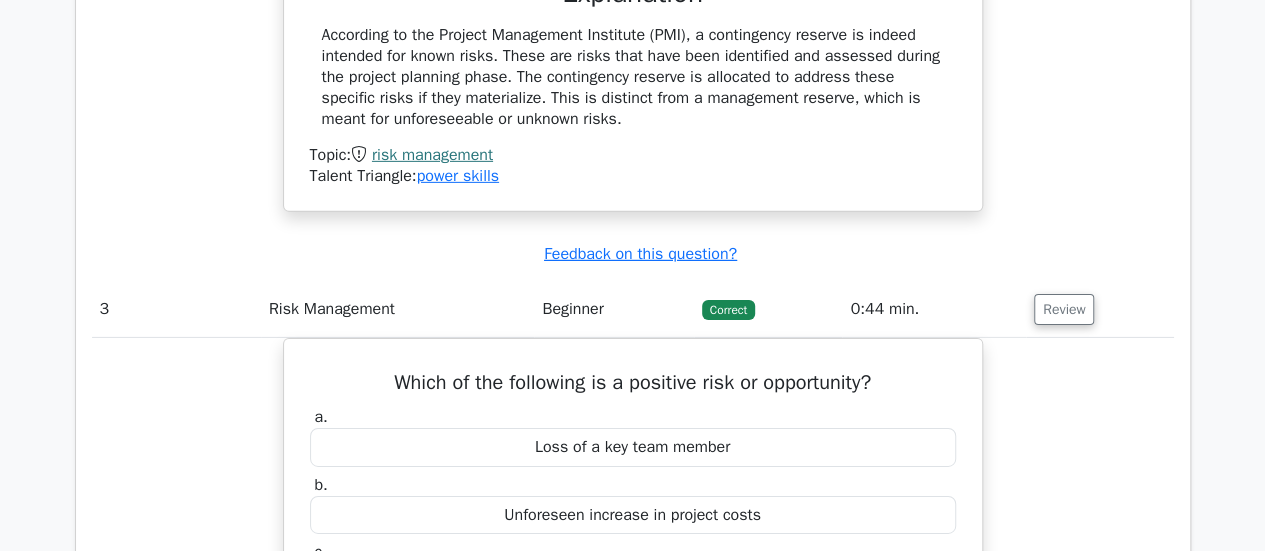 type 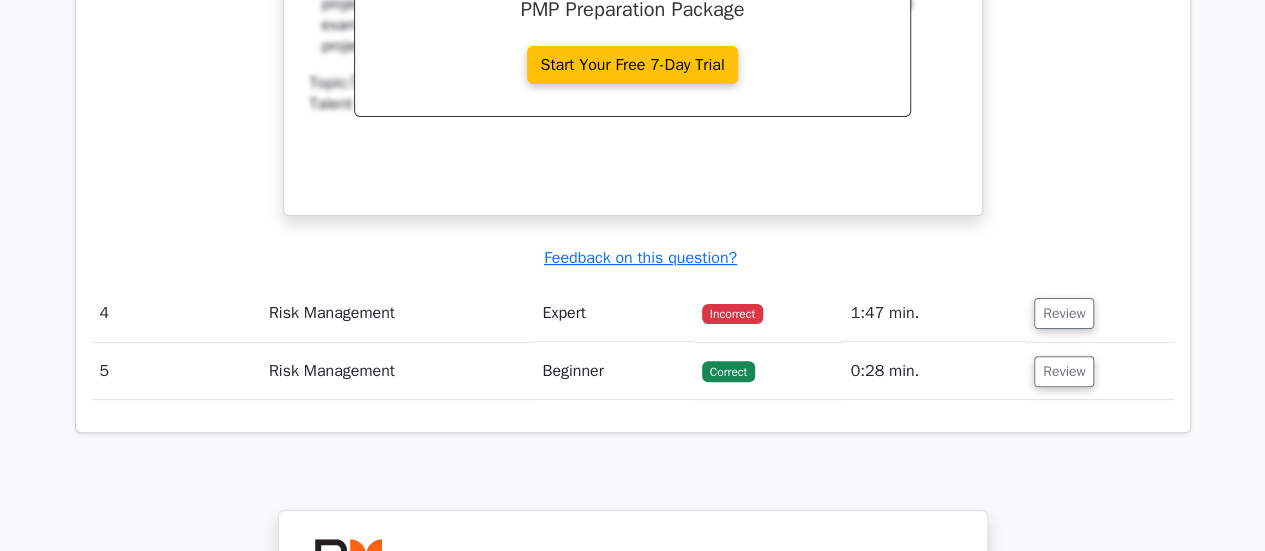 scroll, scrollTop: 3925, scrollLeft: 0, axis: vertical 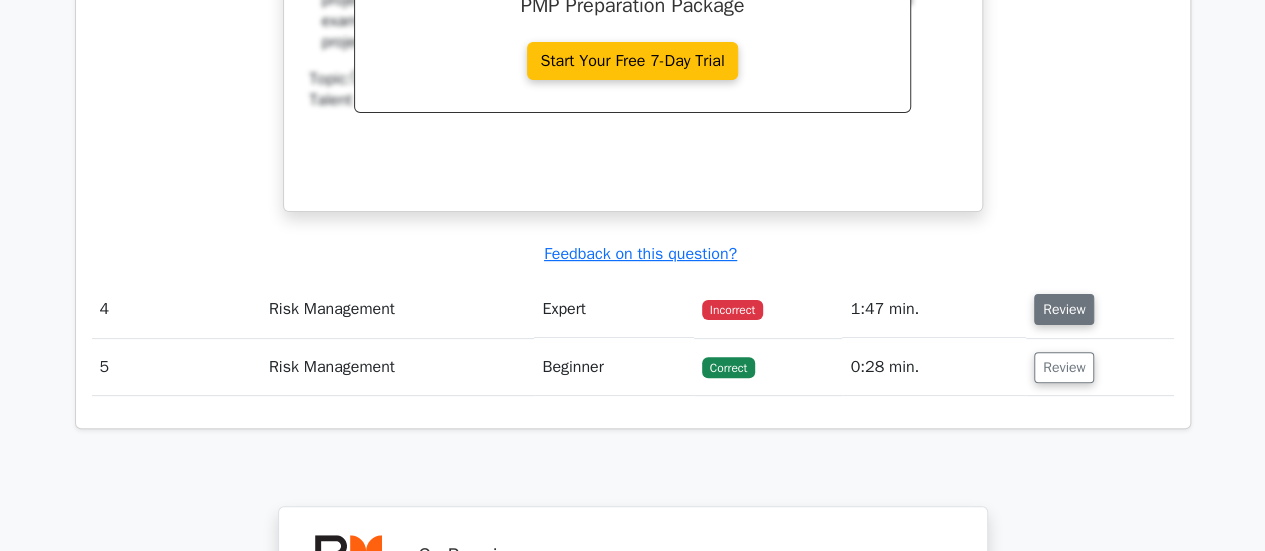 click on "Review" at bounding box center [1064, 309] 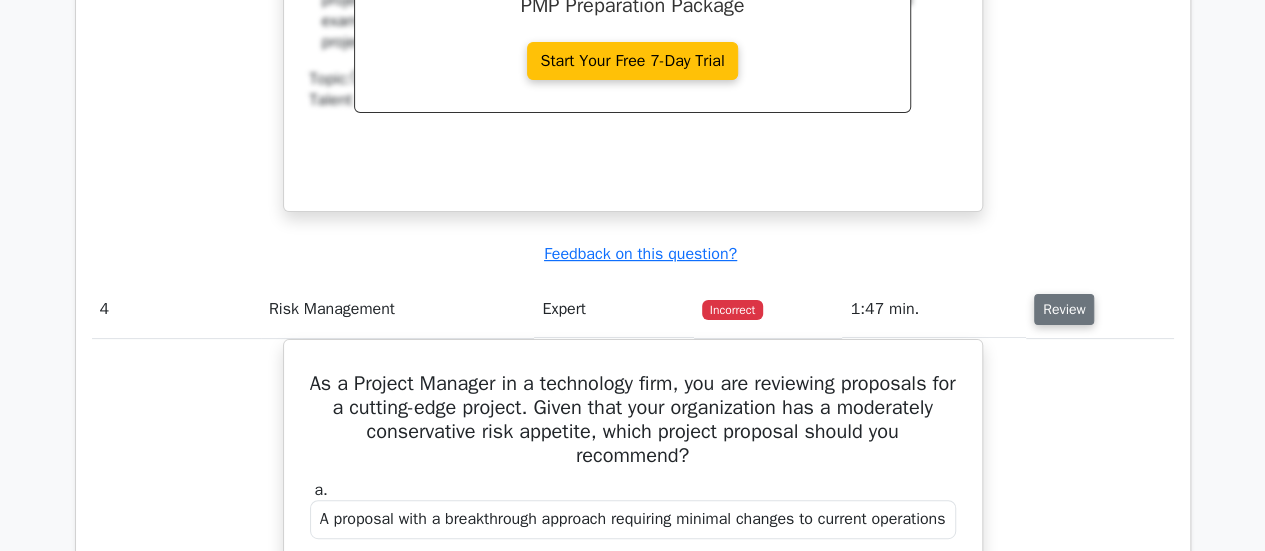 type 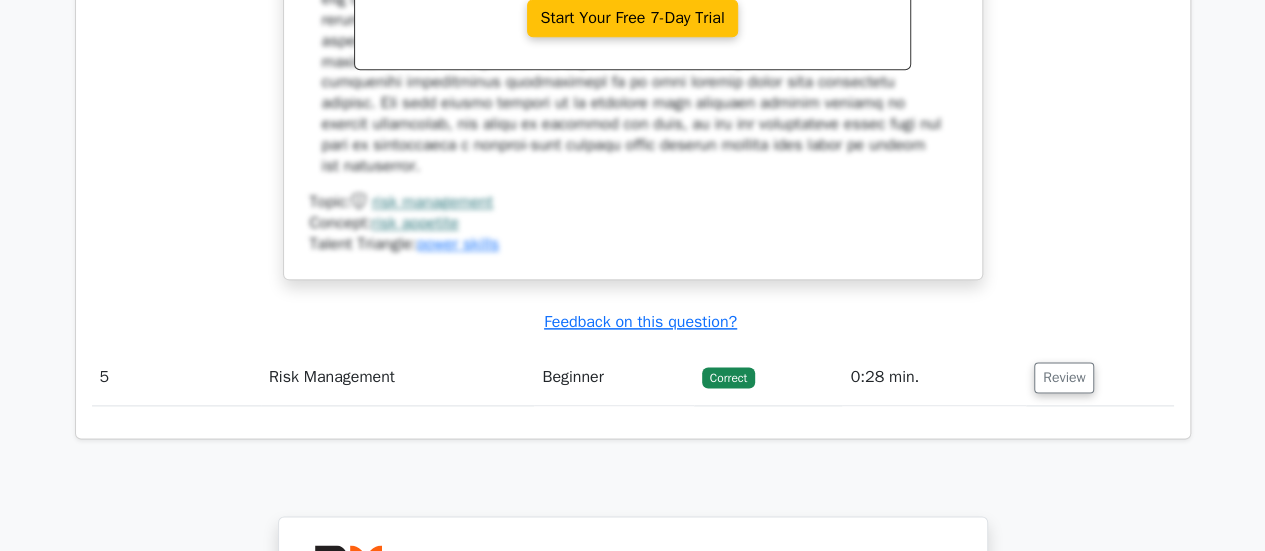 scroll, scrollTop: 4965, scrollLeft: 0, axis: vertical 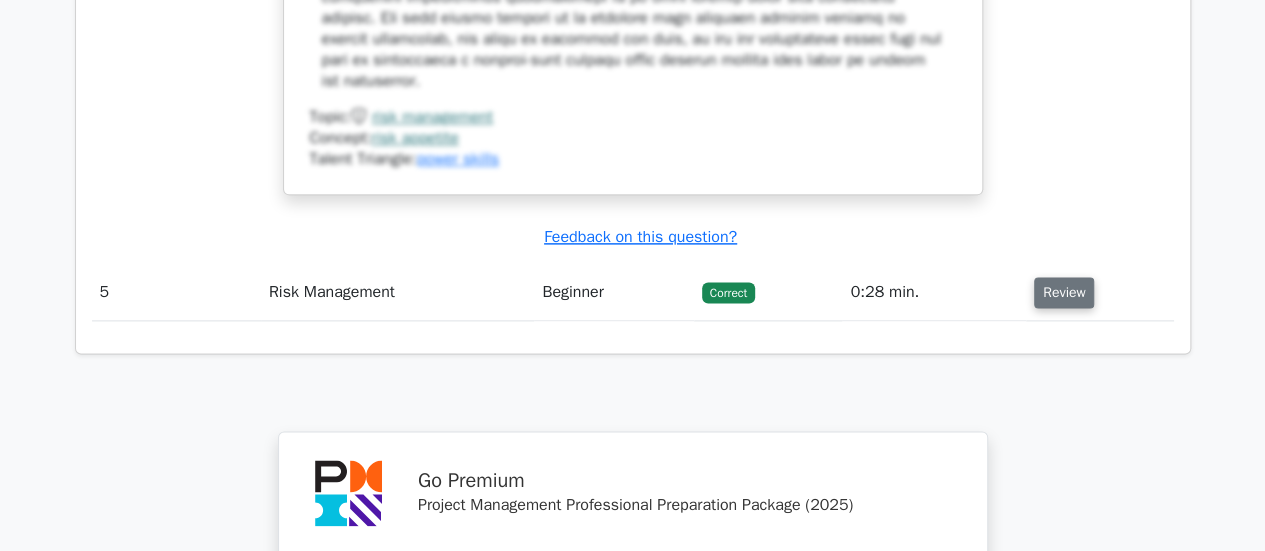click on "Review" at bounding box center (1064, 292) 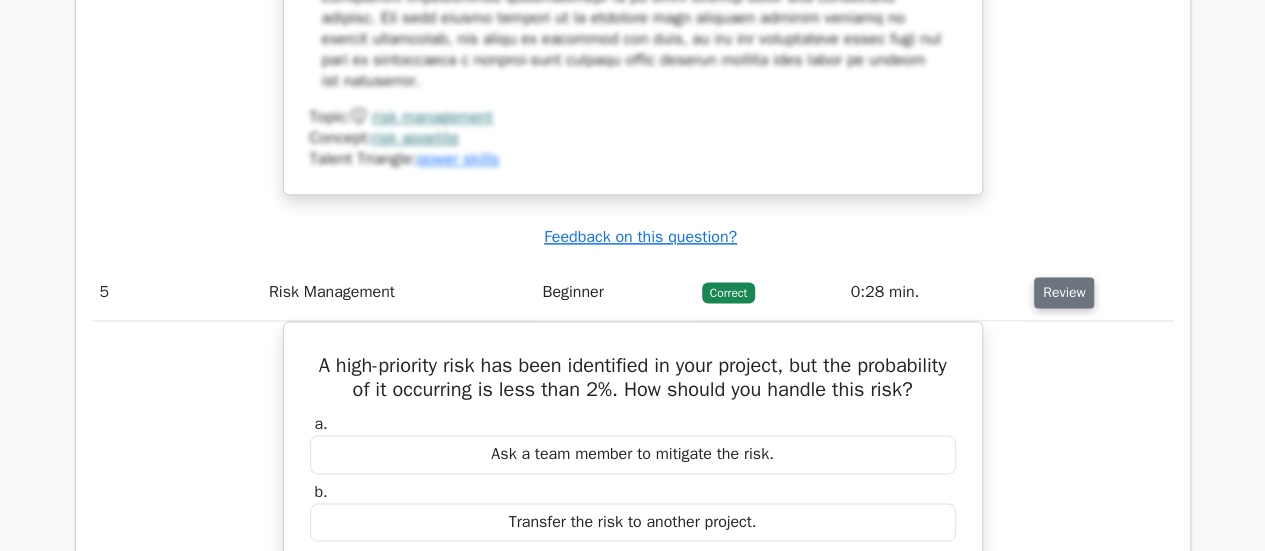 type 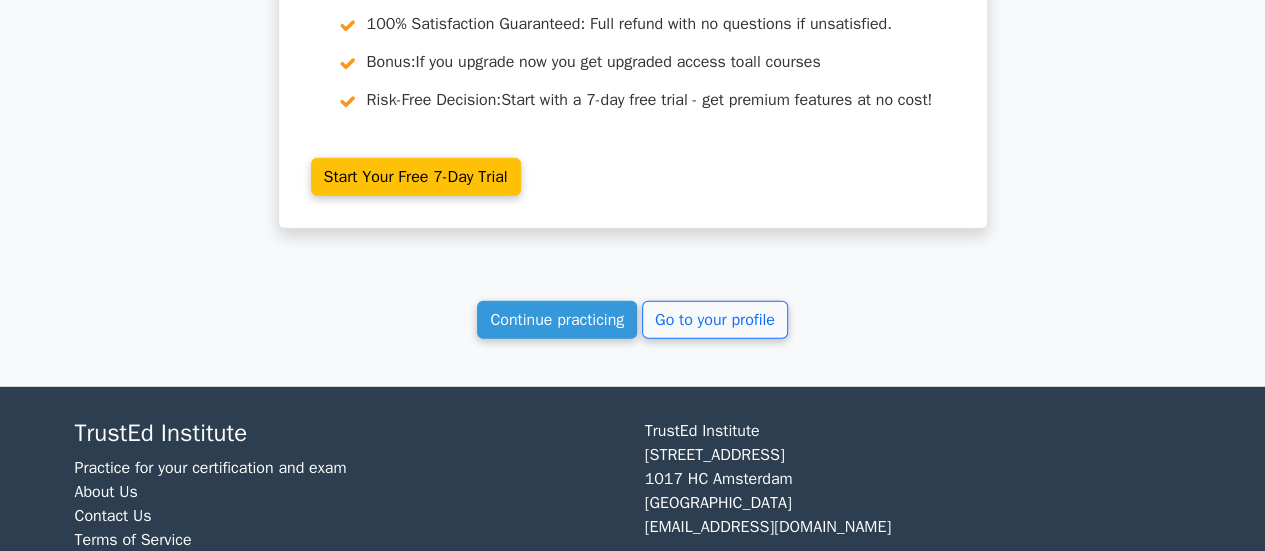 scroll, scrollTop: 6525, scrollLeft: 0, axis: vertical 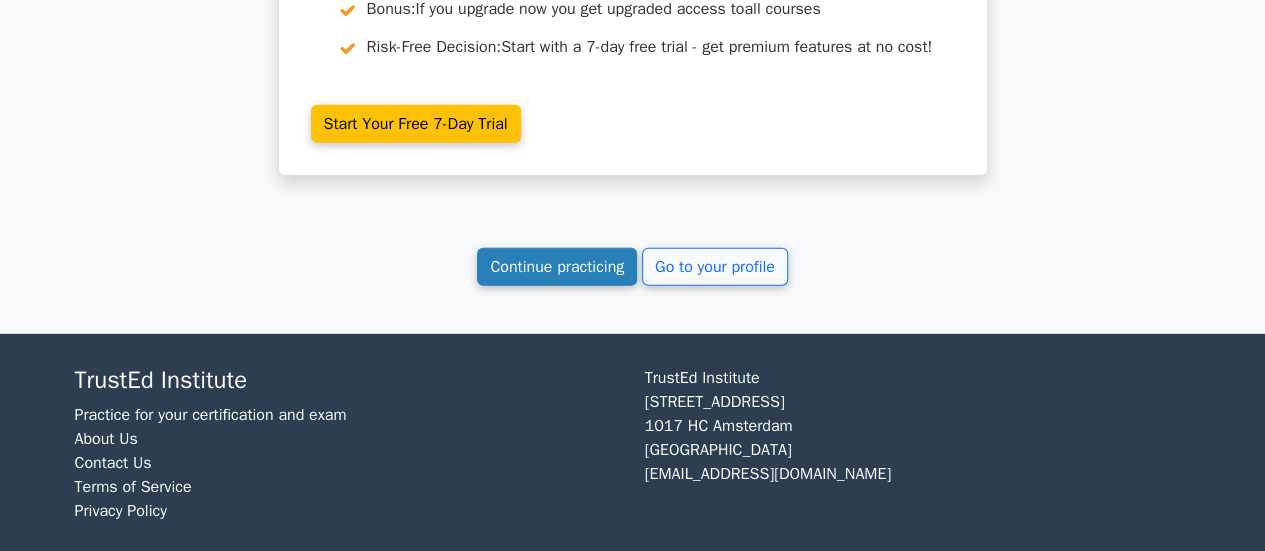 click on "Continue practicing" at bounding box center [557, 267] 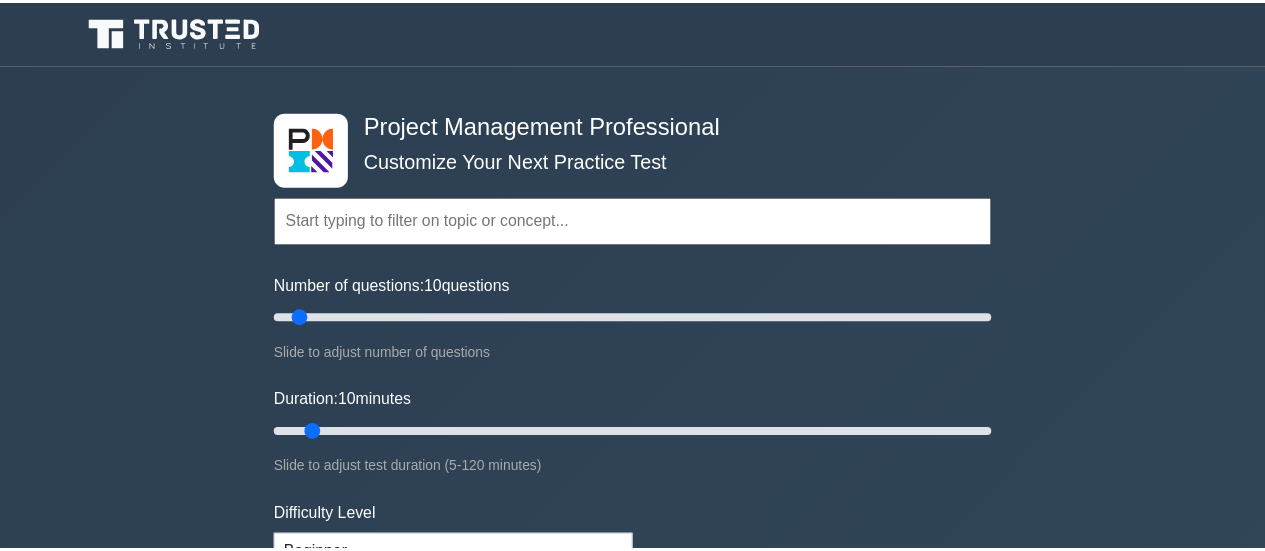 scroll, scrollTop: 0, scrollLeft: 0, axis: both 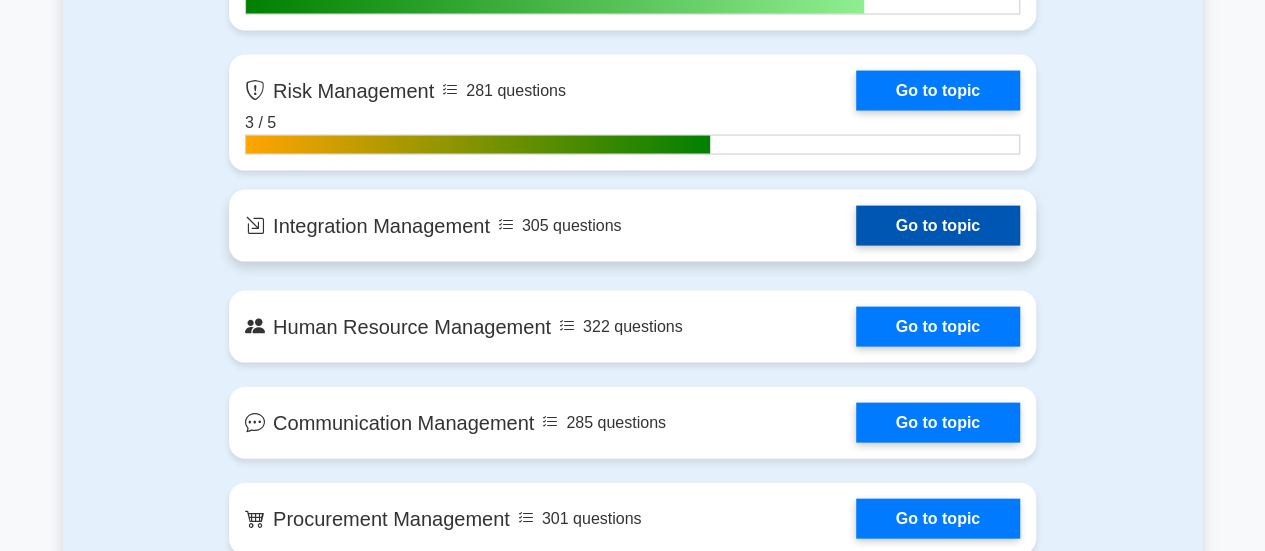click on "Go to topic" at bounding box center (938, 226) 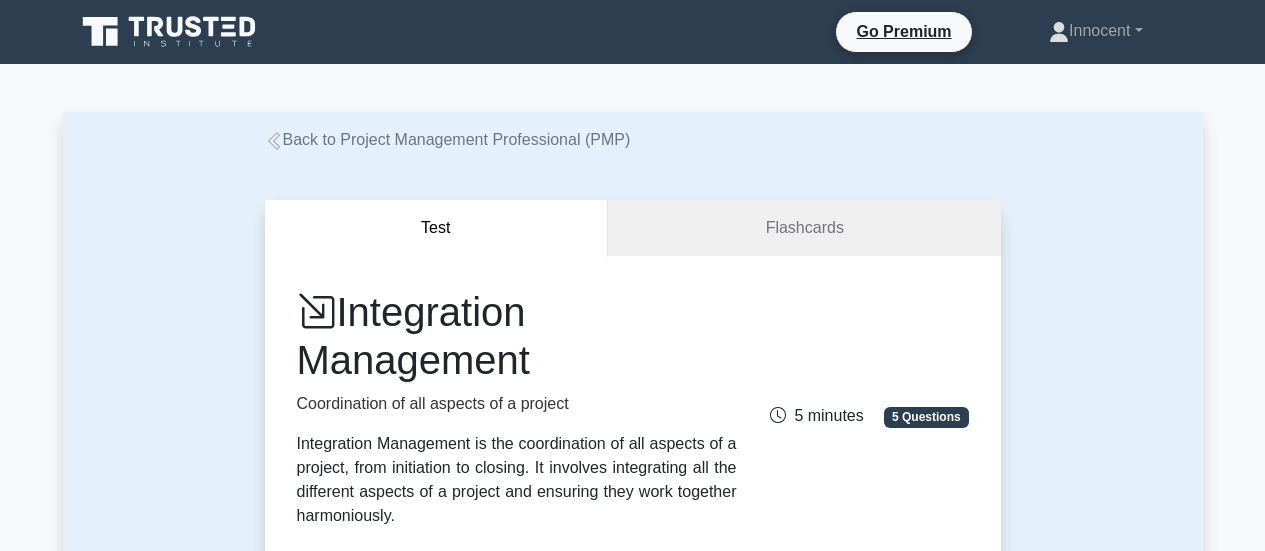 scroll, scrollTop: 0, scrollLeft: 0, axis: both 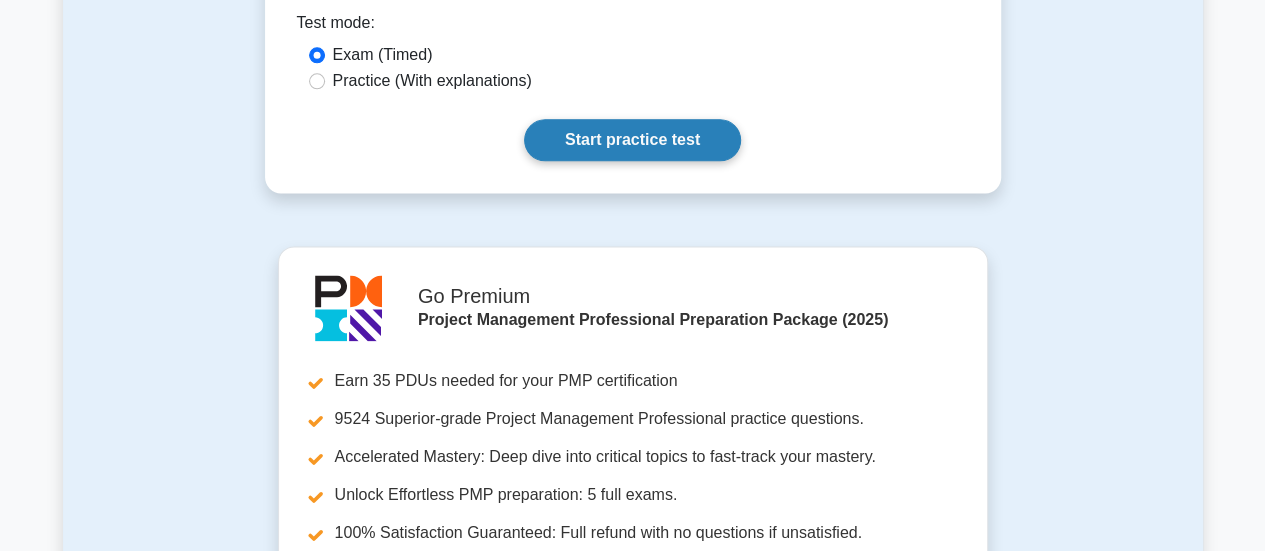 click on "Start practice test" at bounding box center [632, 140] 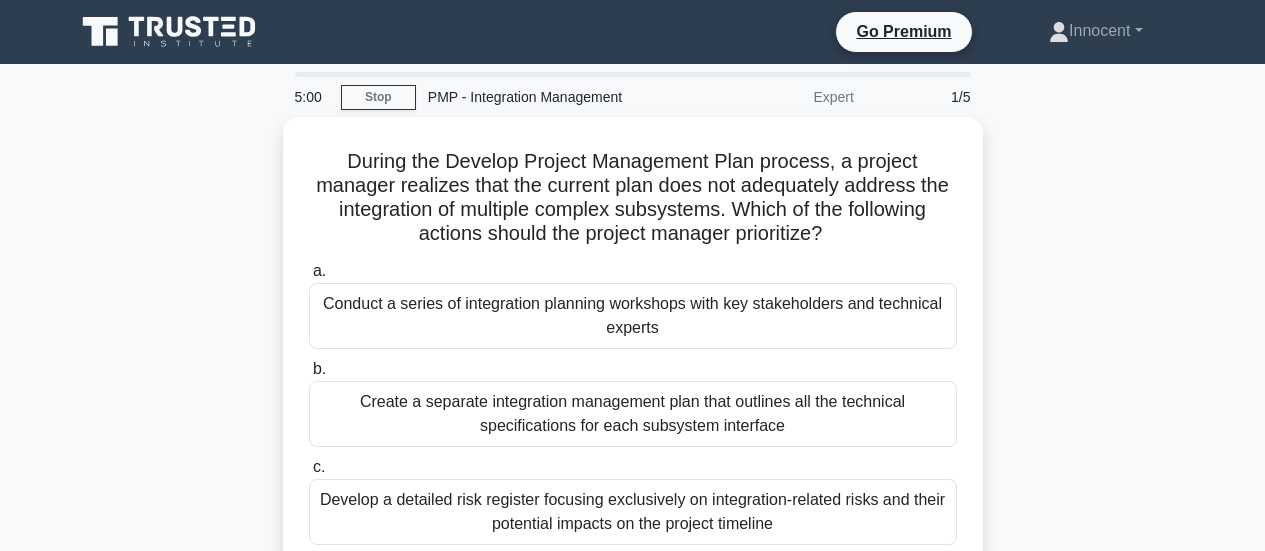 scroll, scrollTop: 0, scrollLeft: 0, axis: both 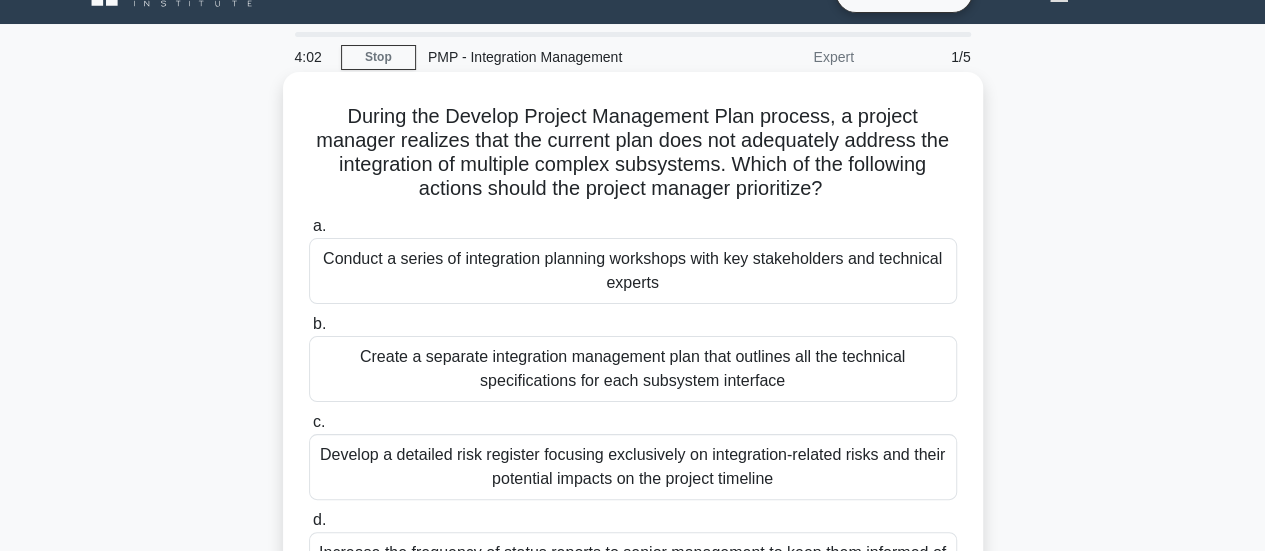 click on "Conduct a series of integration planning workshops with key stakeholders and technical experts" at bounding box center (633, 271) 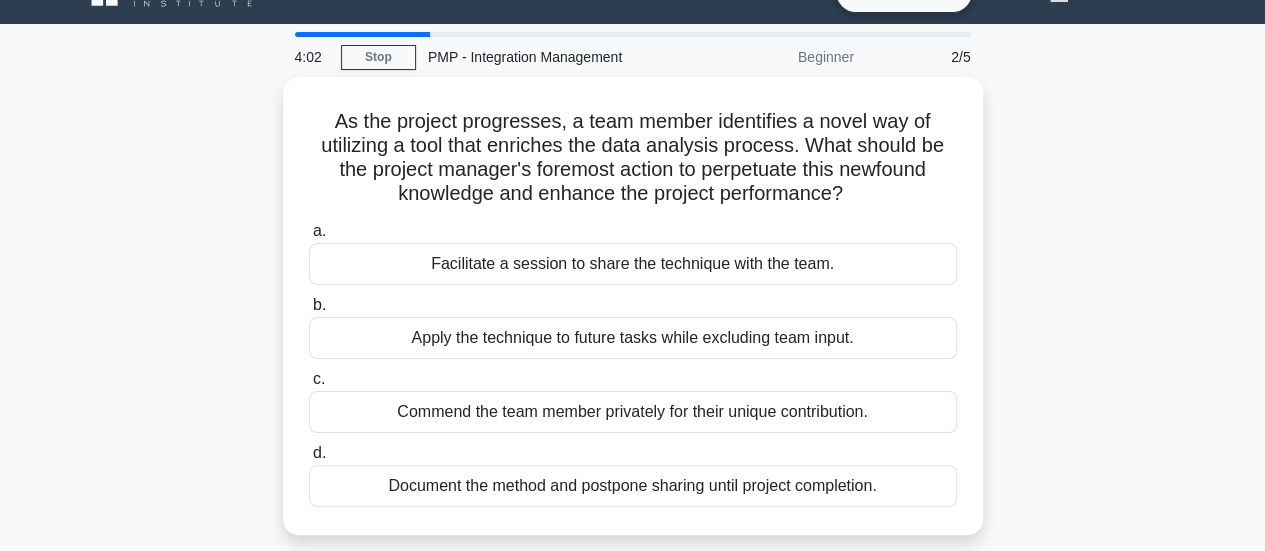 scroll, scrollTop: 0, scrollLeft: 0, axis: both 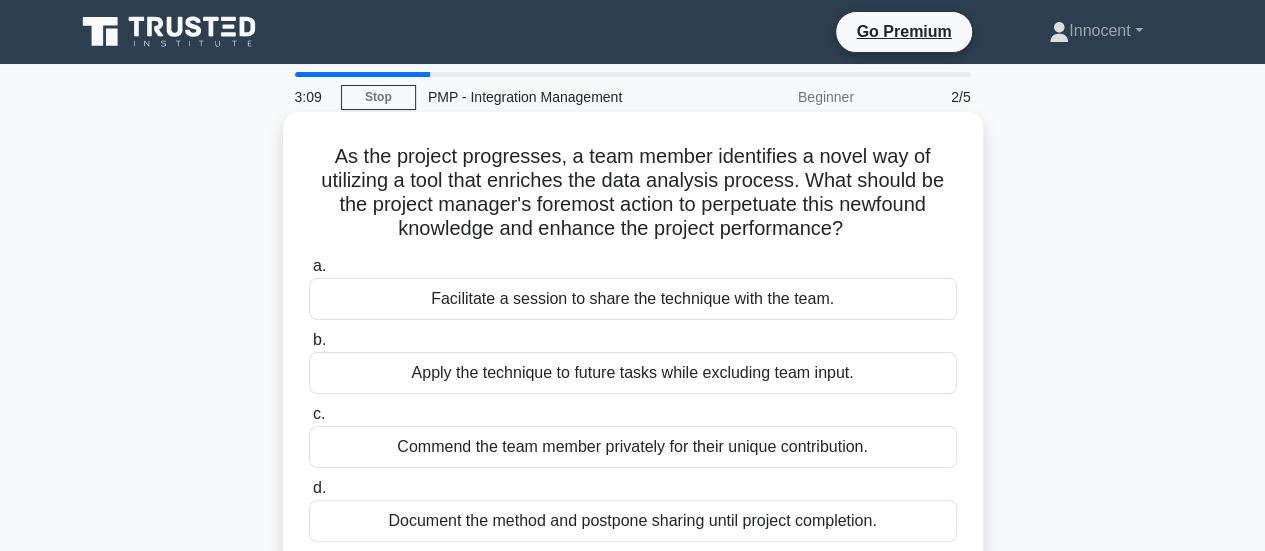 click on "Facilitate a session to share the technique with the team." at bounding box center [633, 299] 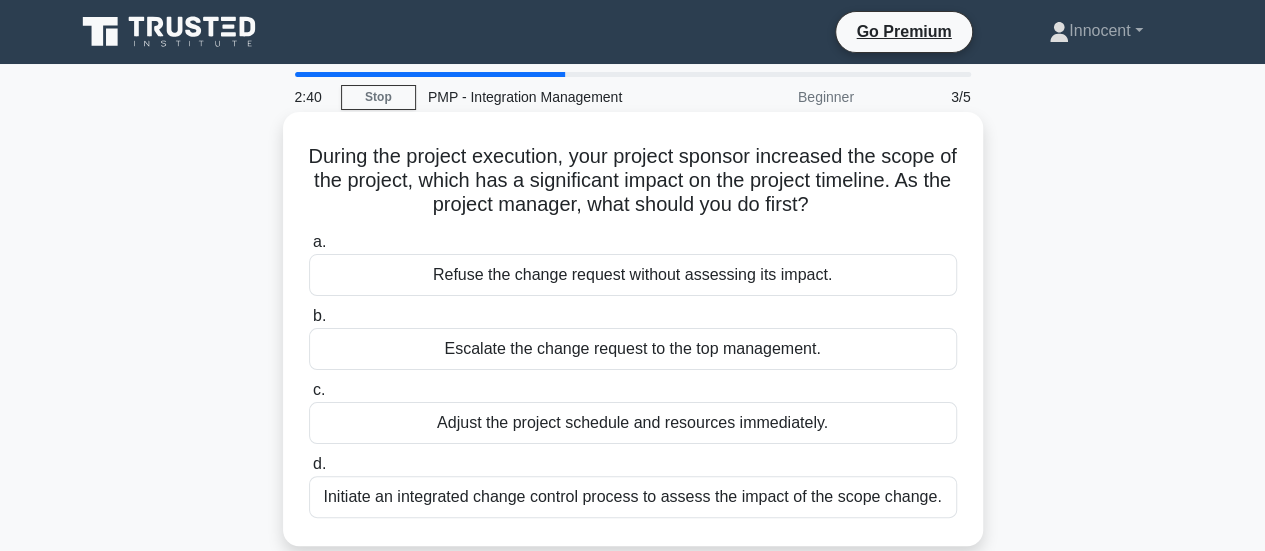 click on "Initiate an integrated change control process to assess the impact of the scope change." at bounding box center (633, 497) 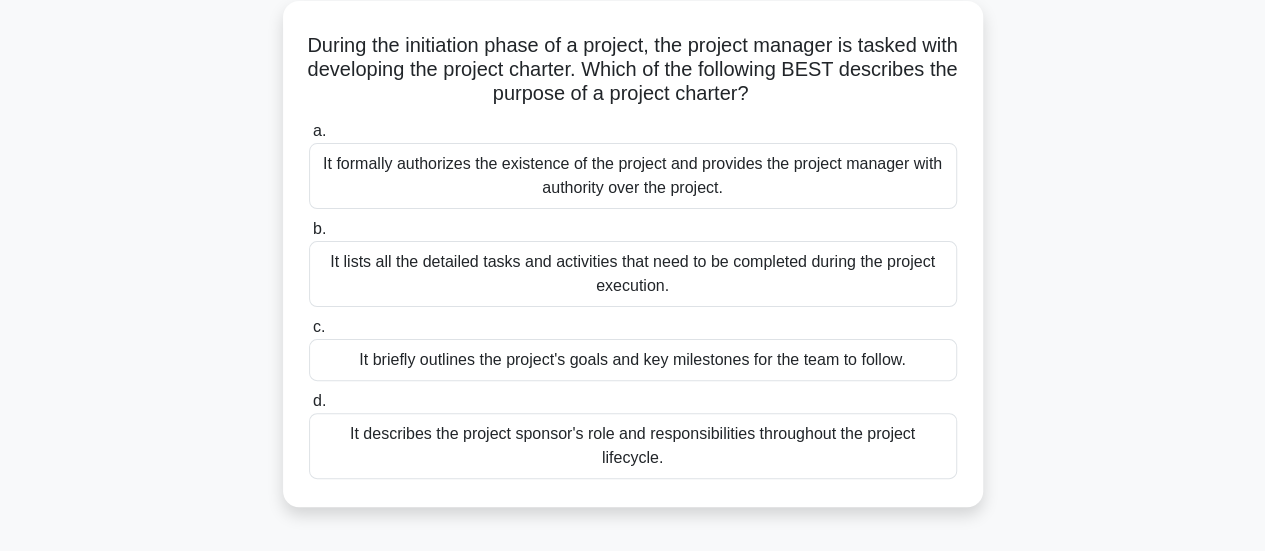 scroll, scrollTop: 120, scrollLeft: 0, axis: vertical 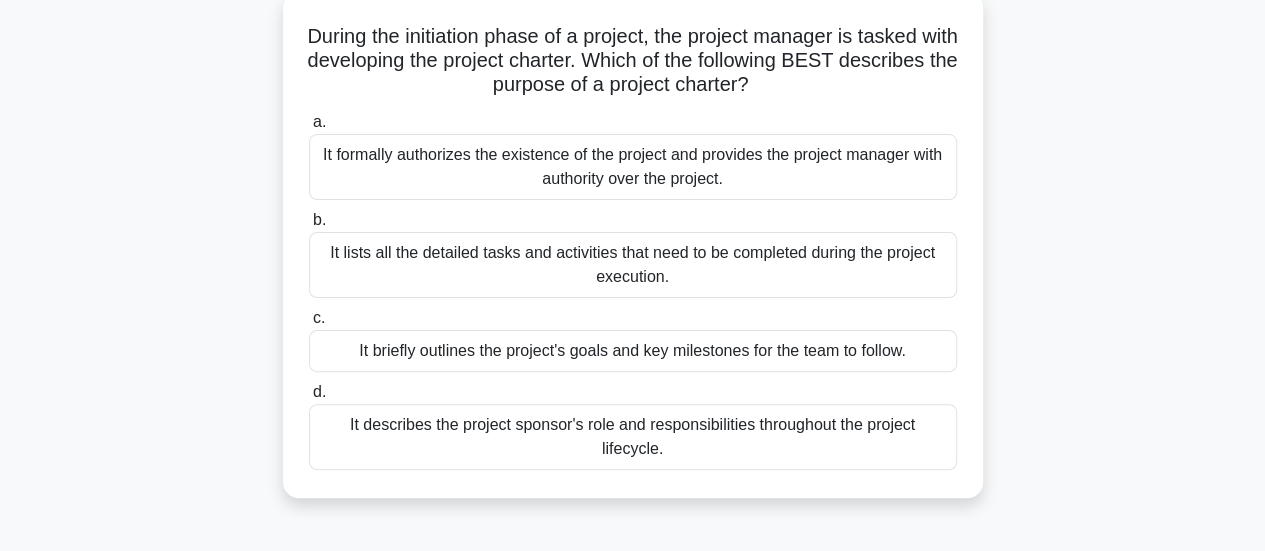click on "It formally authorizes the existence of the project and provides the project manager with authority over the project." at bounding box center (633, 167) 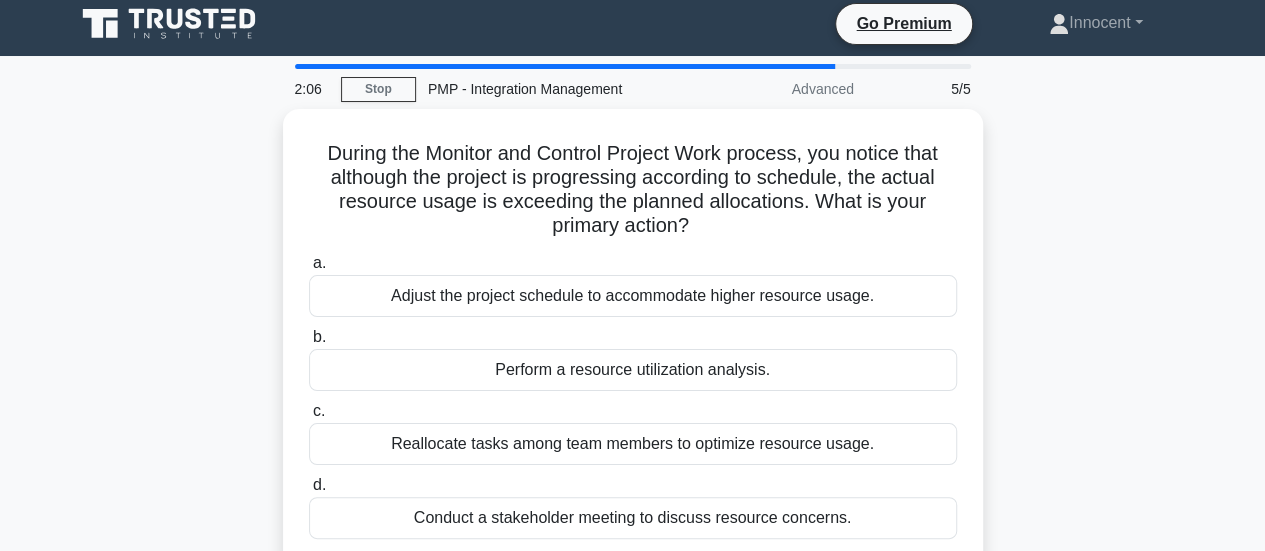 scroll, scrollTop: 0, scrollLeft: 0, axis: both 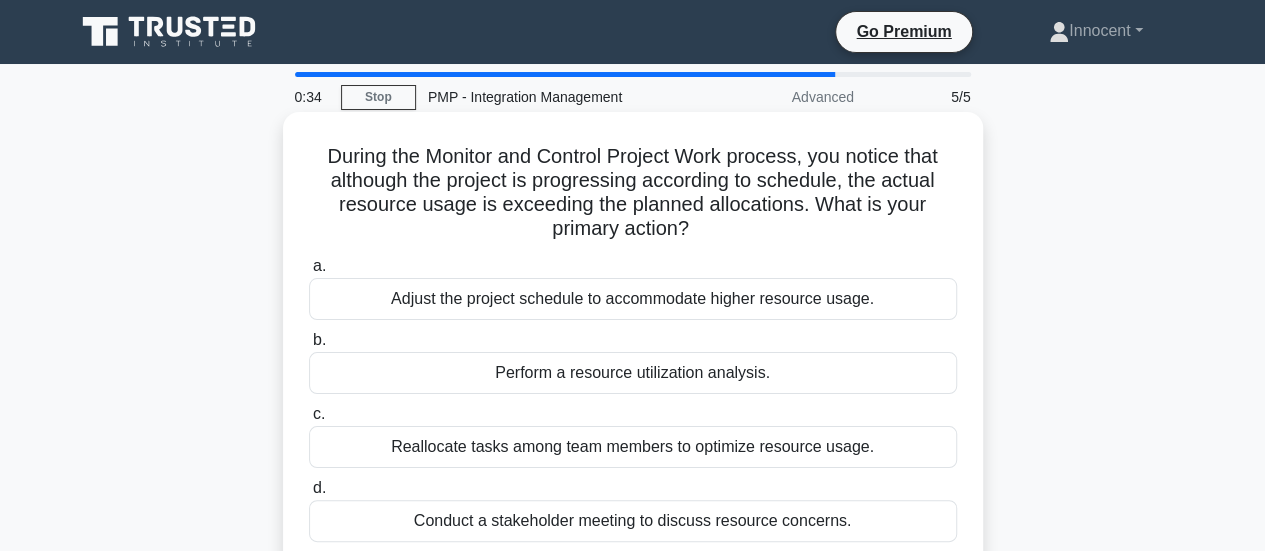 click on "Perform a resource utilization analysis." at bounding box center [633, 373] 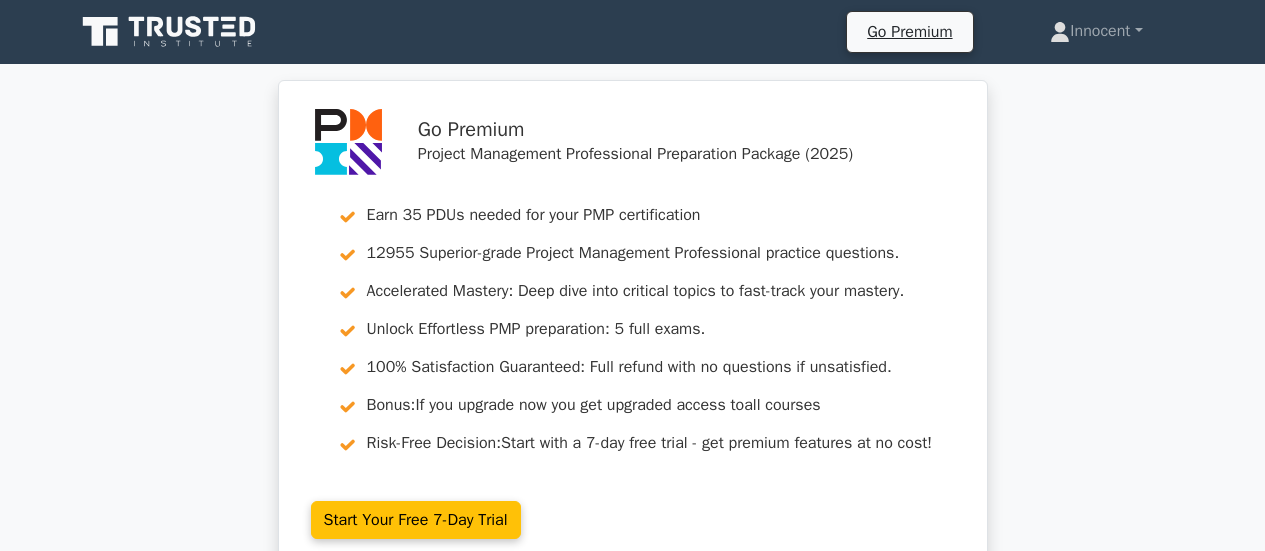 scroll, scrollTop: 280, scrollLeft: 0, axis: vertical 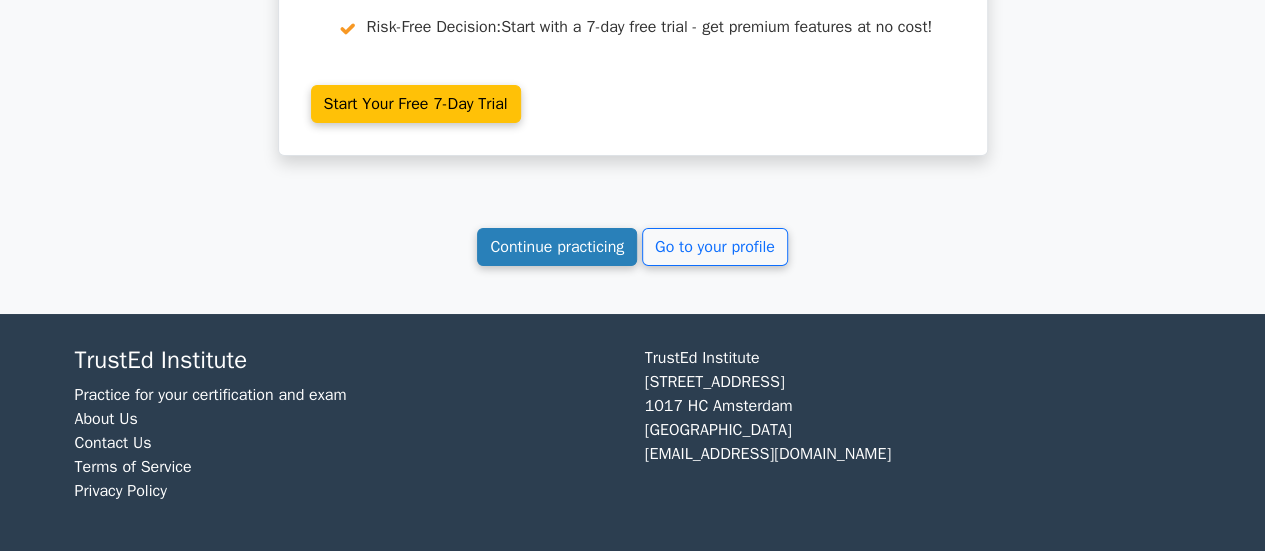 click on "Continue practicing" at bounding box center [557, 247] 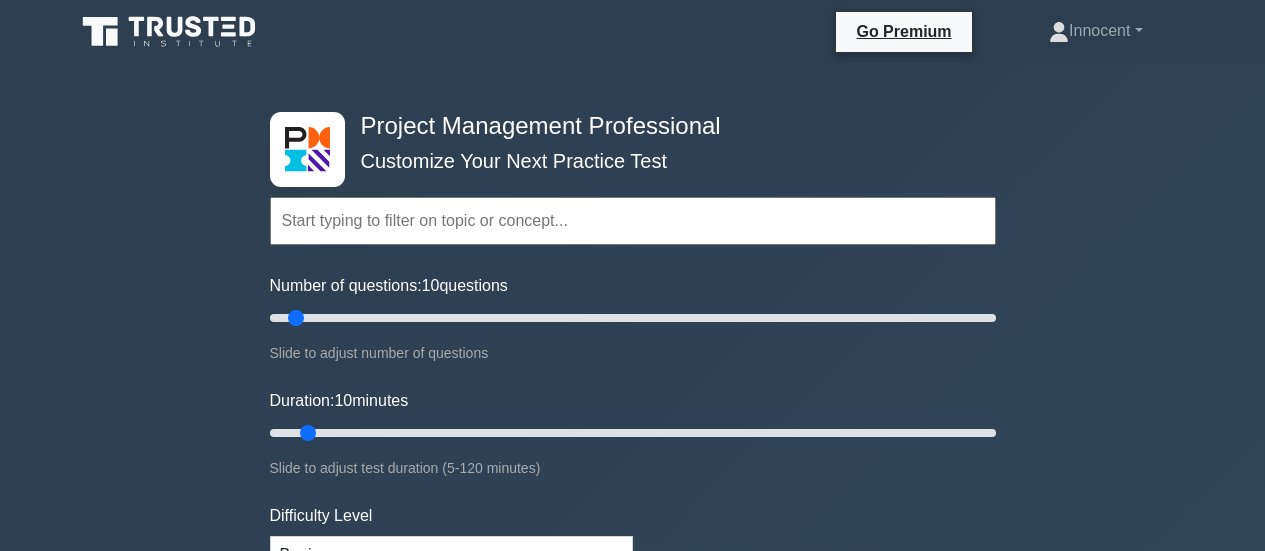 scroll, scrollTop: 0, scrollLeft: 0, axis: both 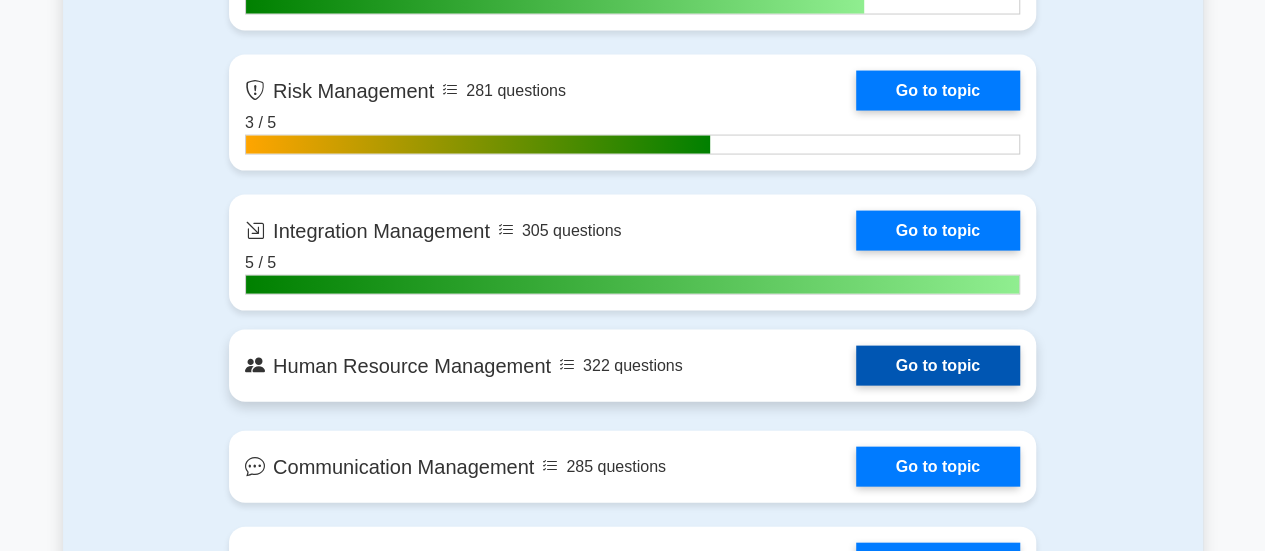 click on "Go to topic" at bounding box center (938, 366) 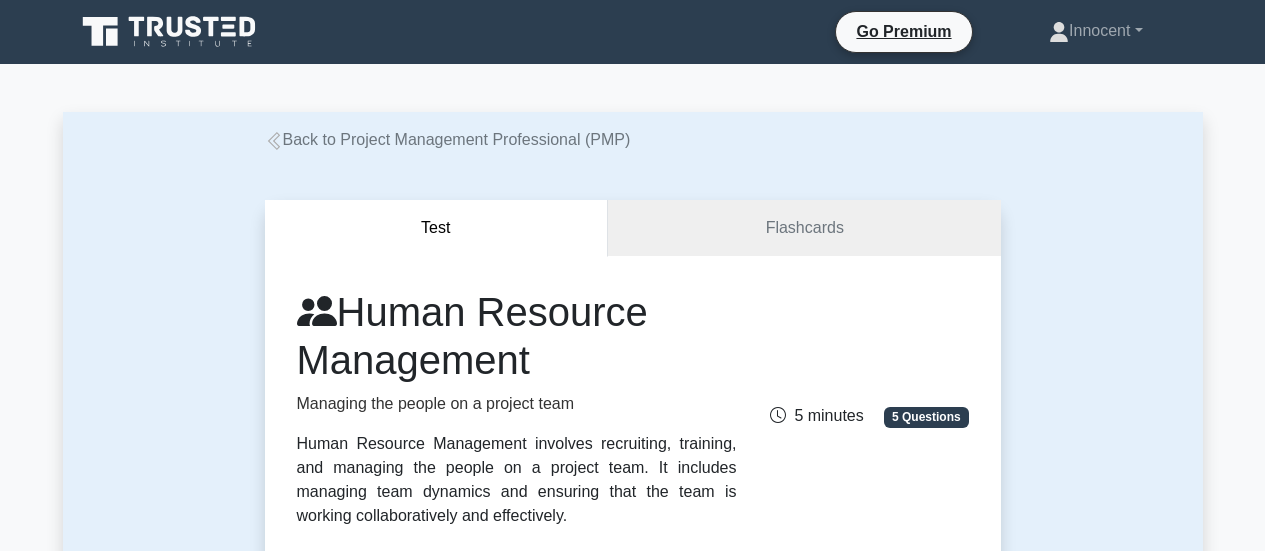 scroll, scrollTop: 0, scrollLeft: 0, axis: both 